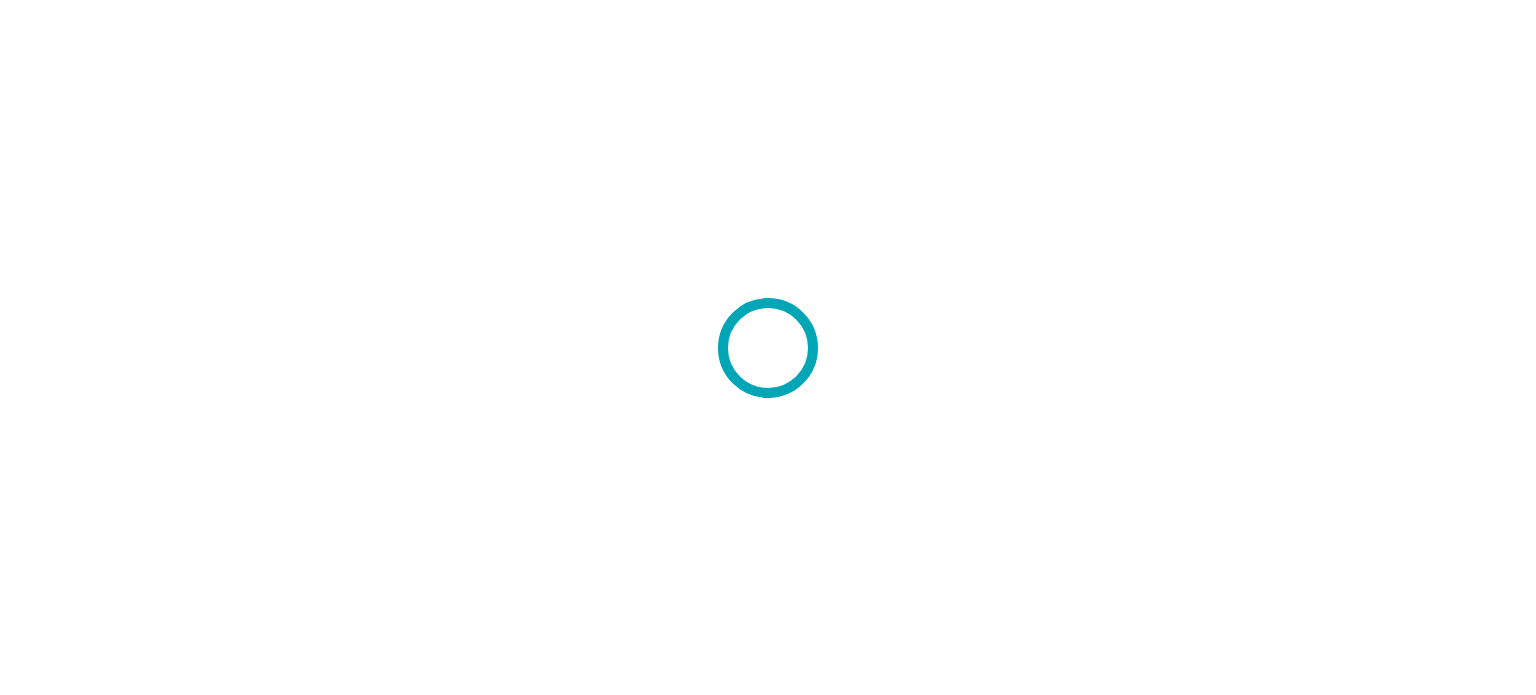 scroll, scrollTop: 0, scrollLeft: 0, axis: both 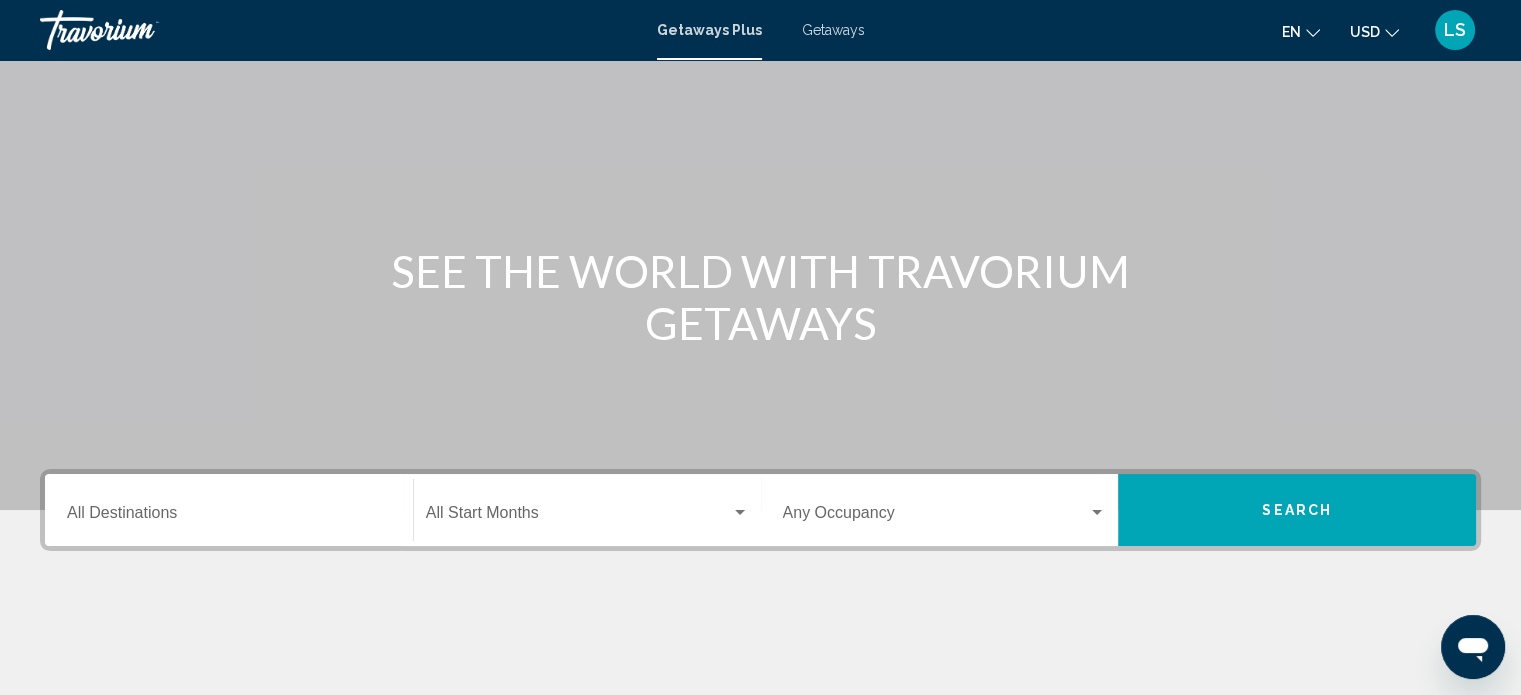 click on "Destination All Destinations" at bounding box center [229, 510] 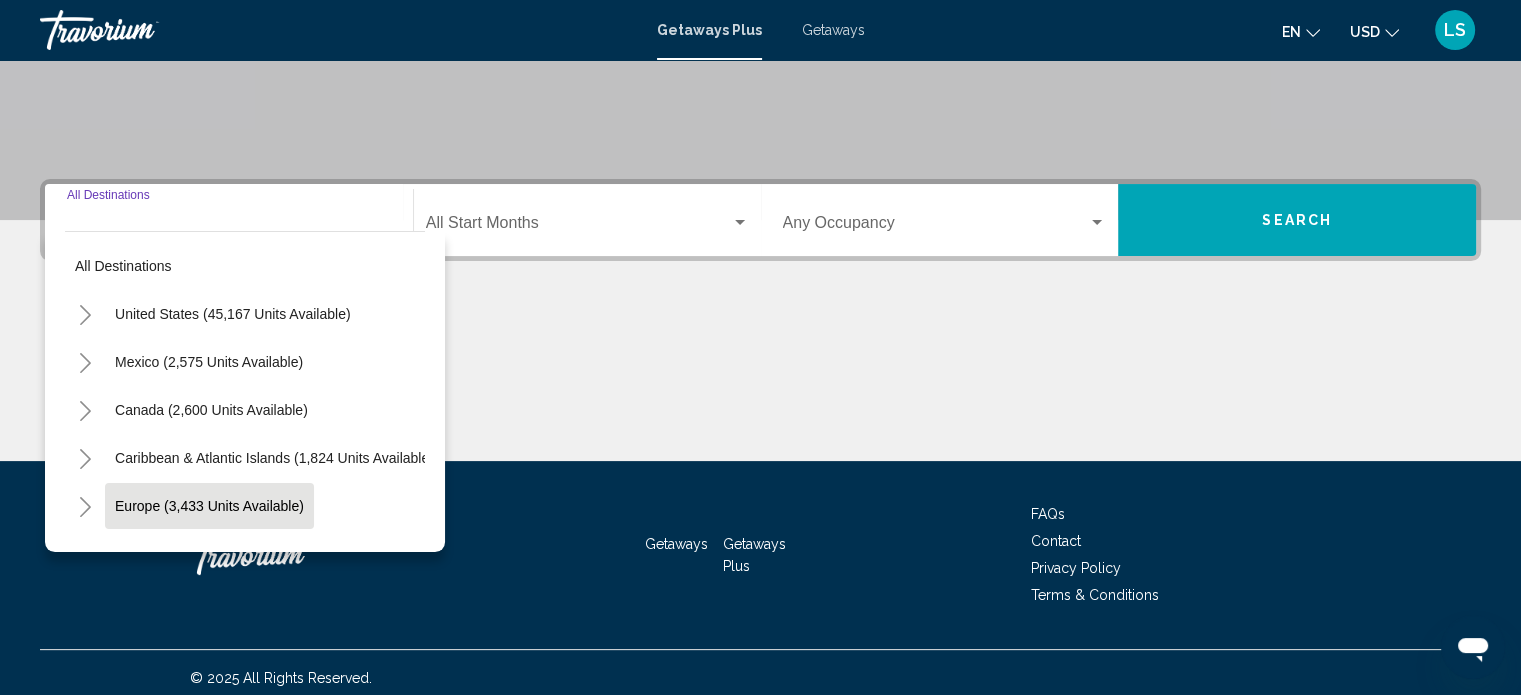 scroll, scrollTop: 390, scrollLeft: 0, axis: vertical 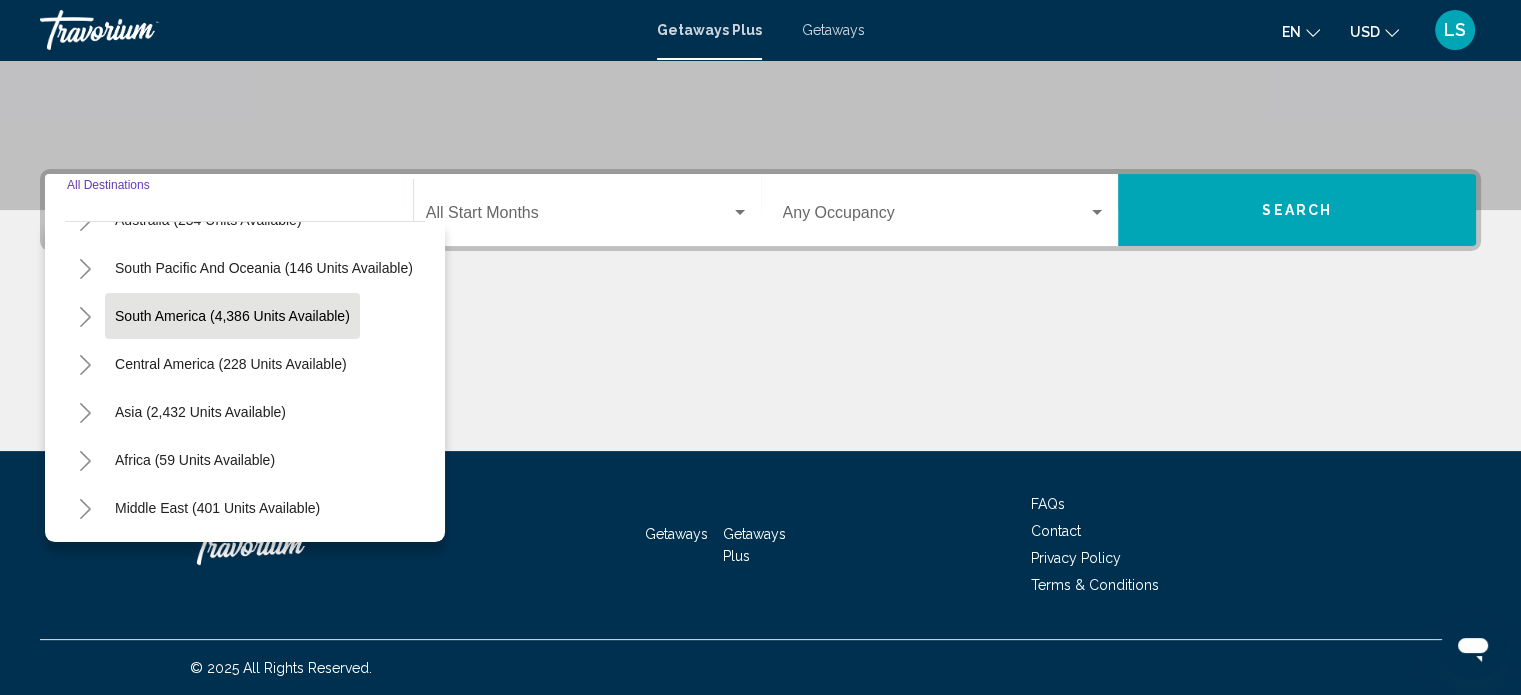click on "South America (4,386 units available)" at bounding box center [231, 364] 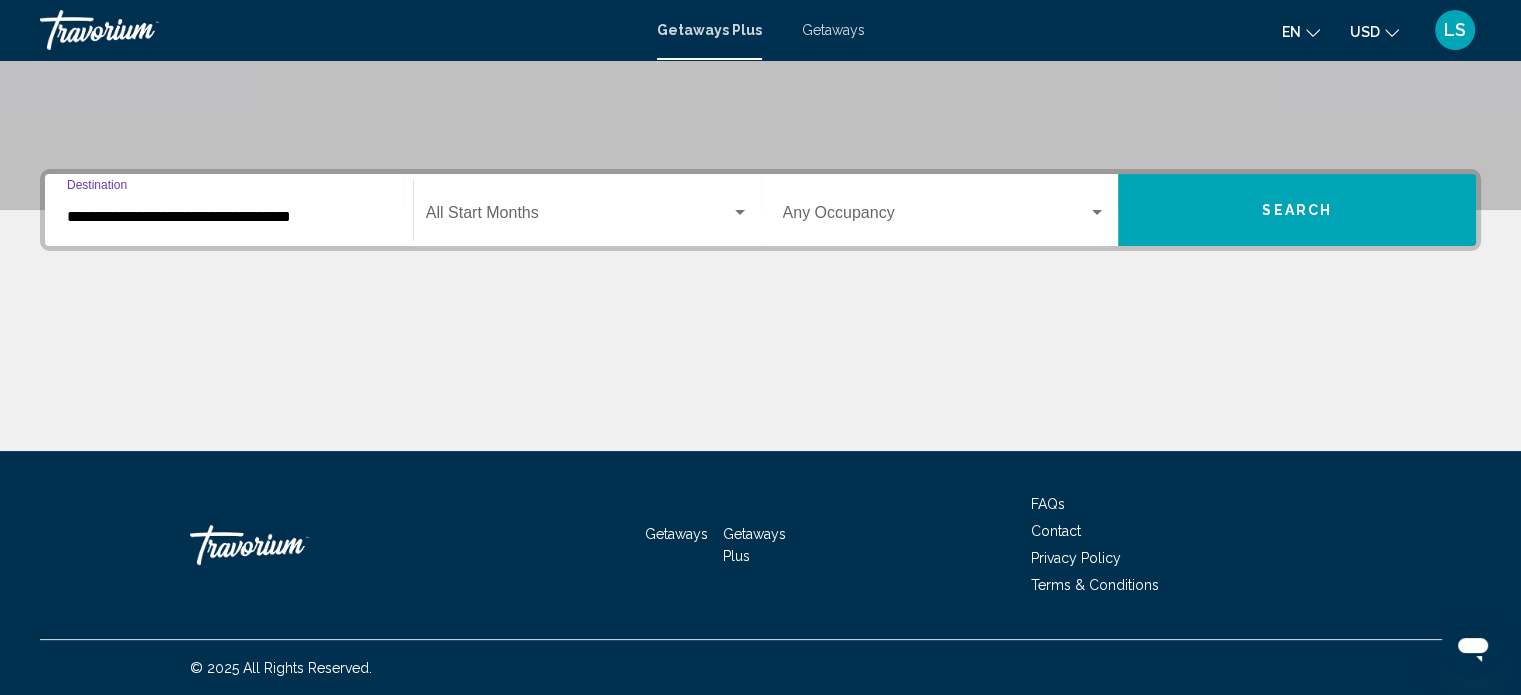 click at bounding box center (578, 217) 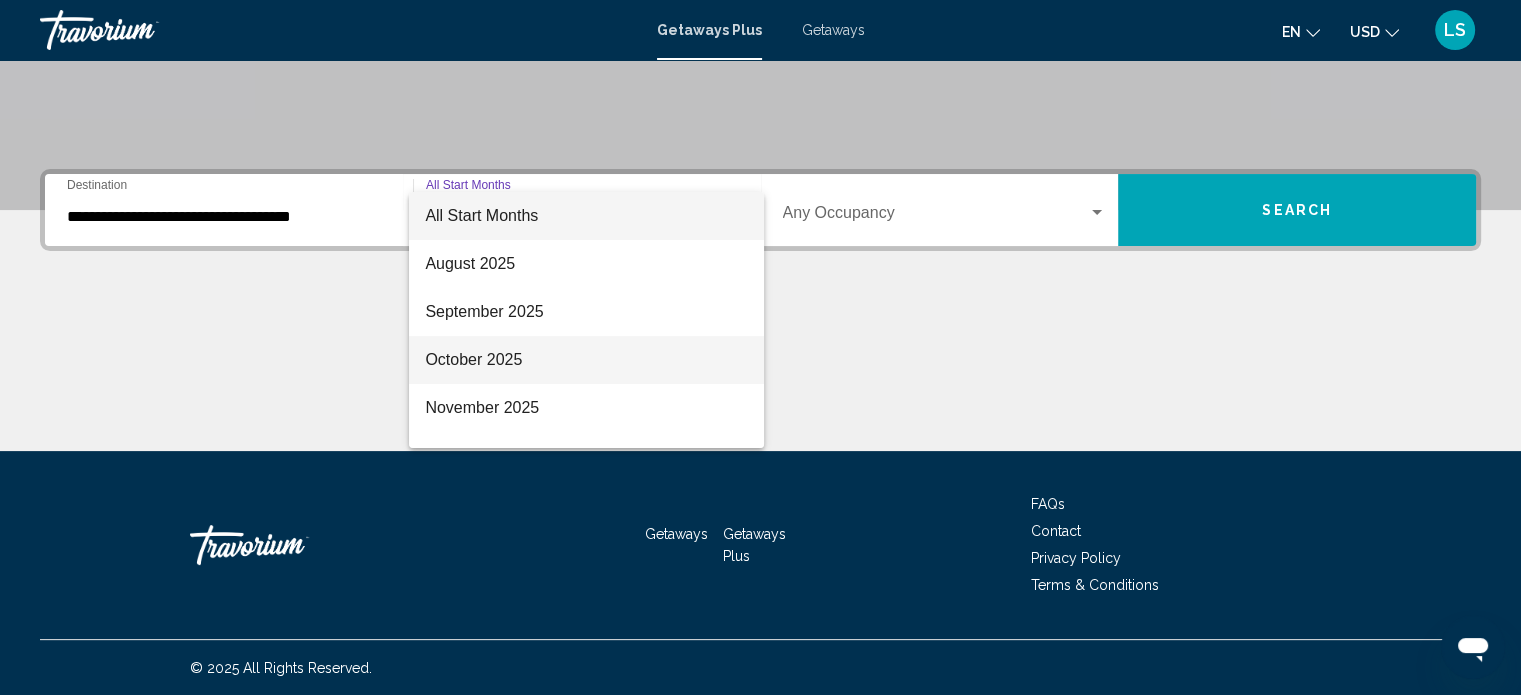 click on "October 2025" at bounding box center (586, 360) 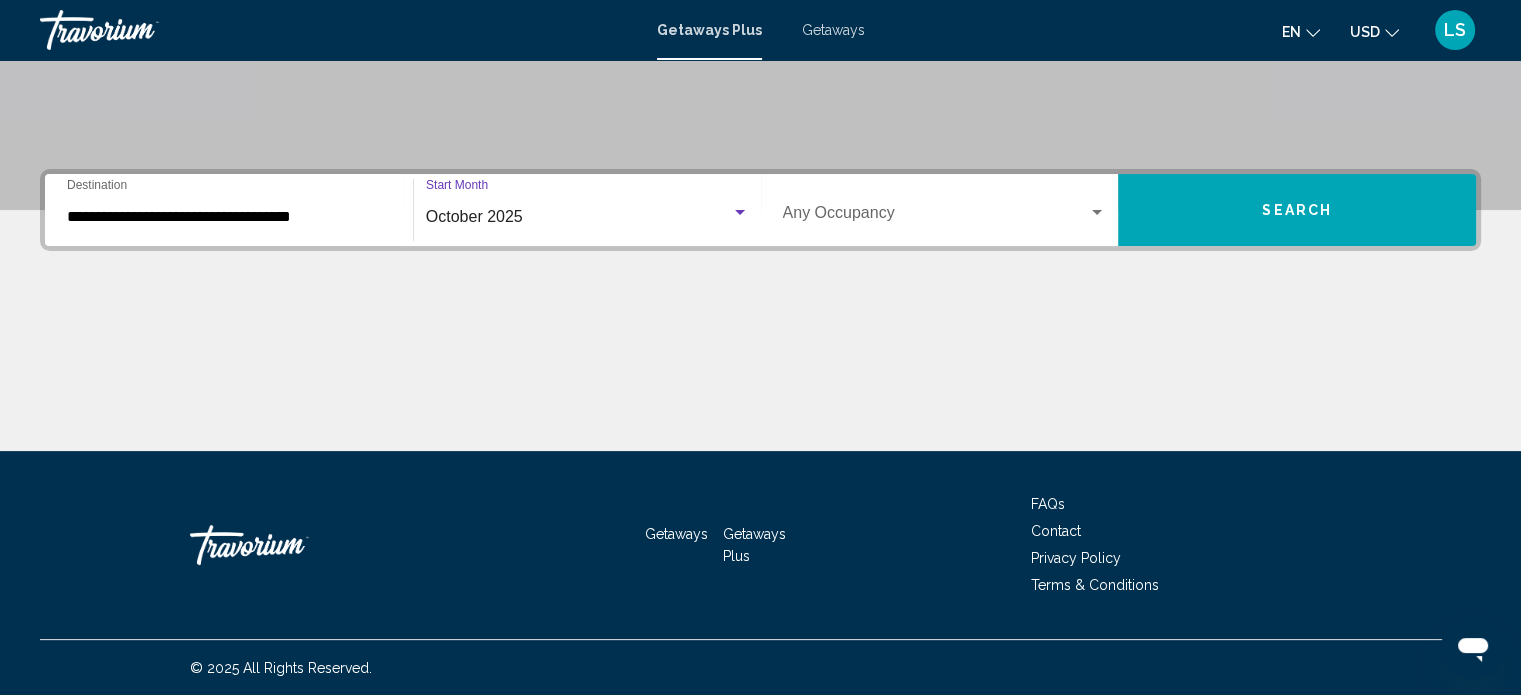 click on "Occupancy Any Occupancy" at bounding box center (945, 210) 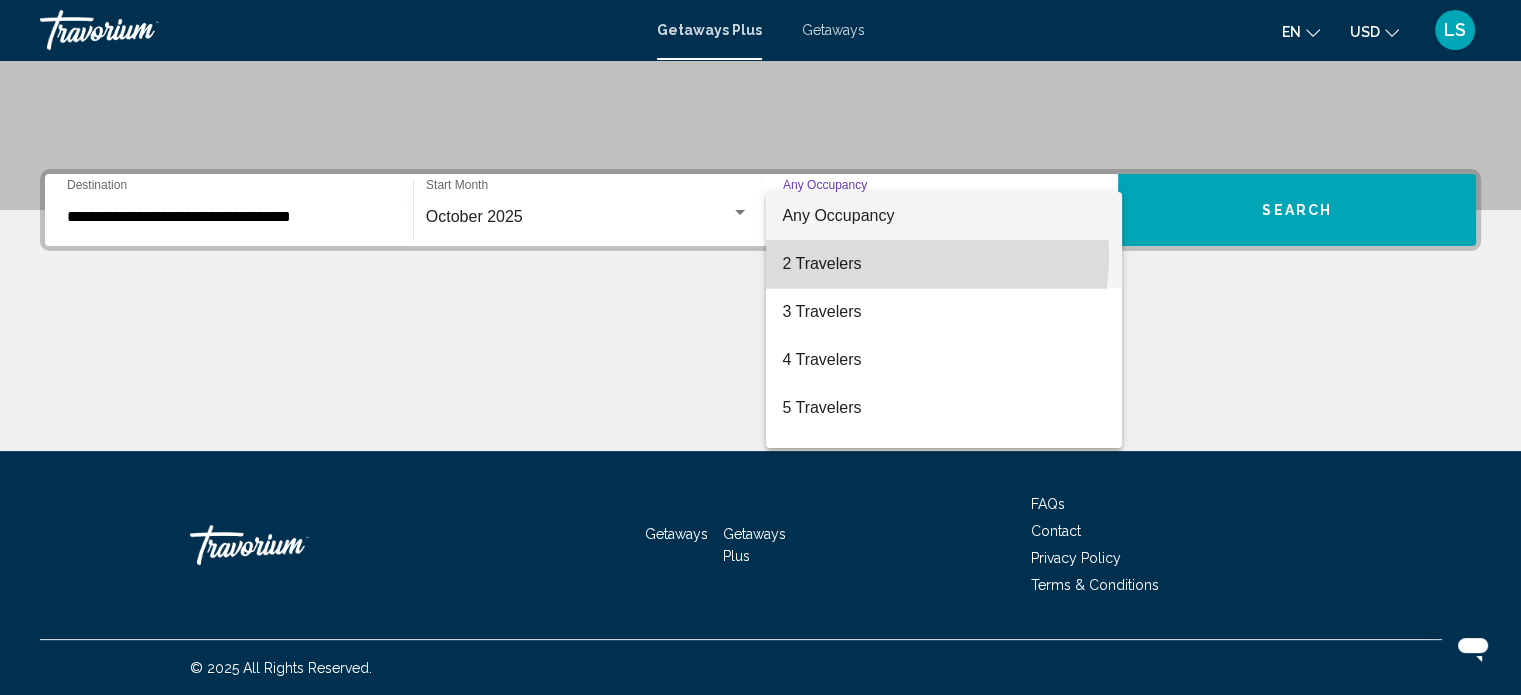 click on "2 Travelers" at bounding box center (944, 264) 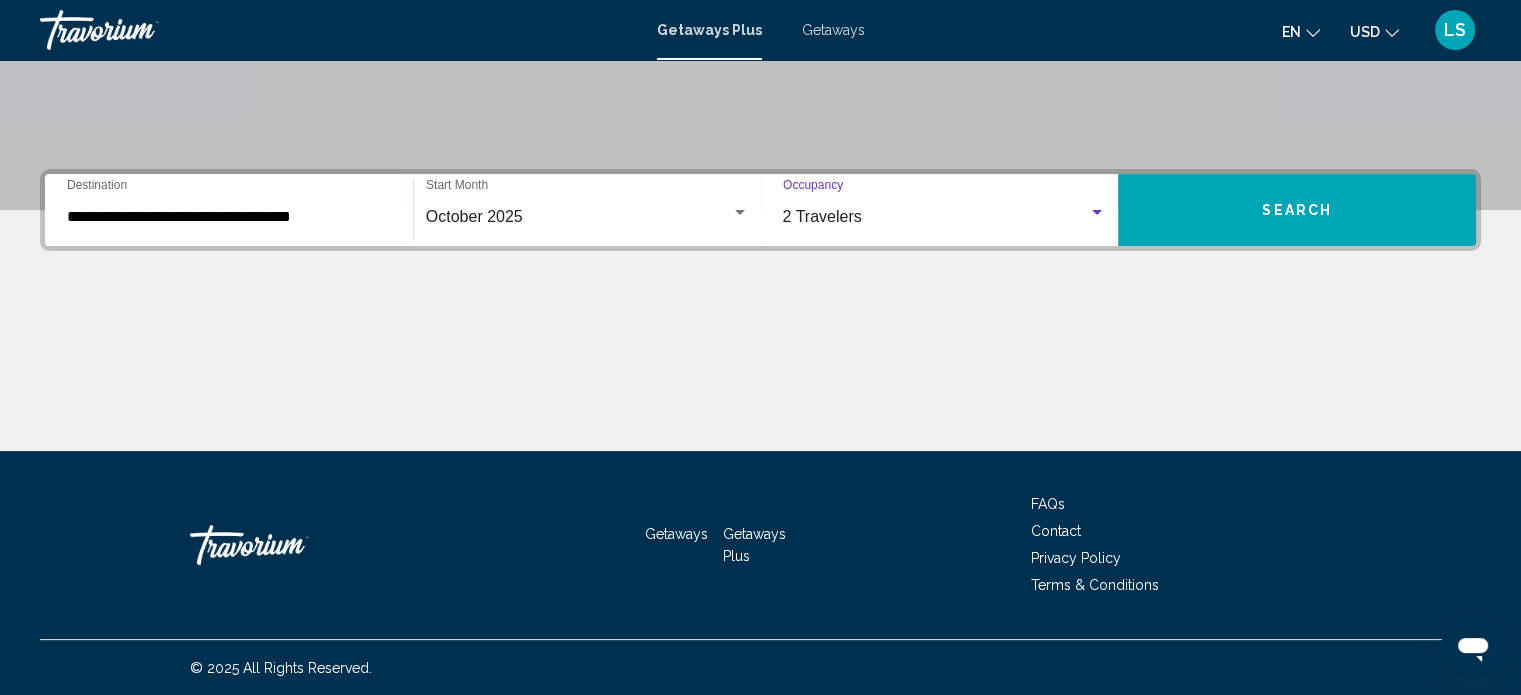 click on "Search" at bounding box center [1297, 210] 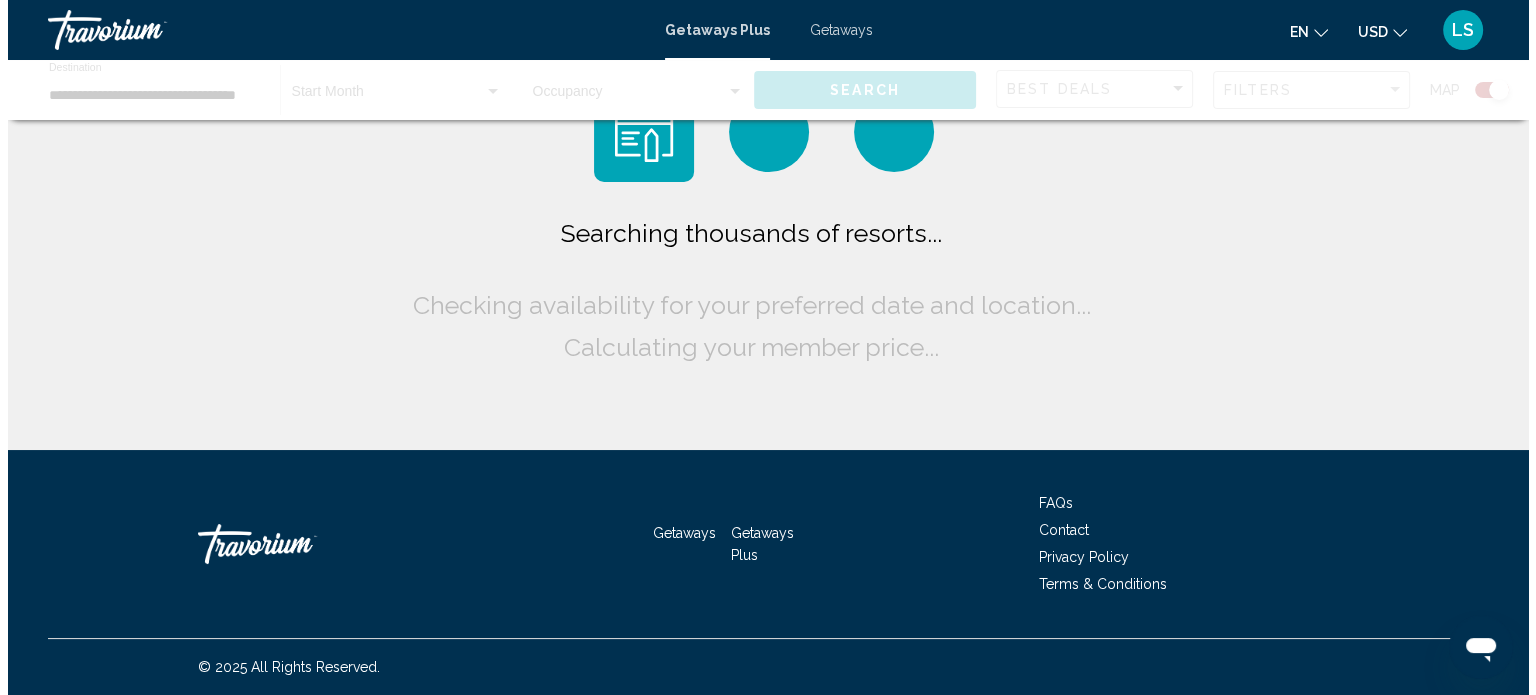 scroll, scrollTop: 0, scrollLeft: 0, axis: both 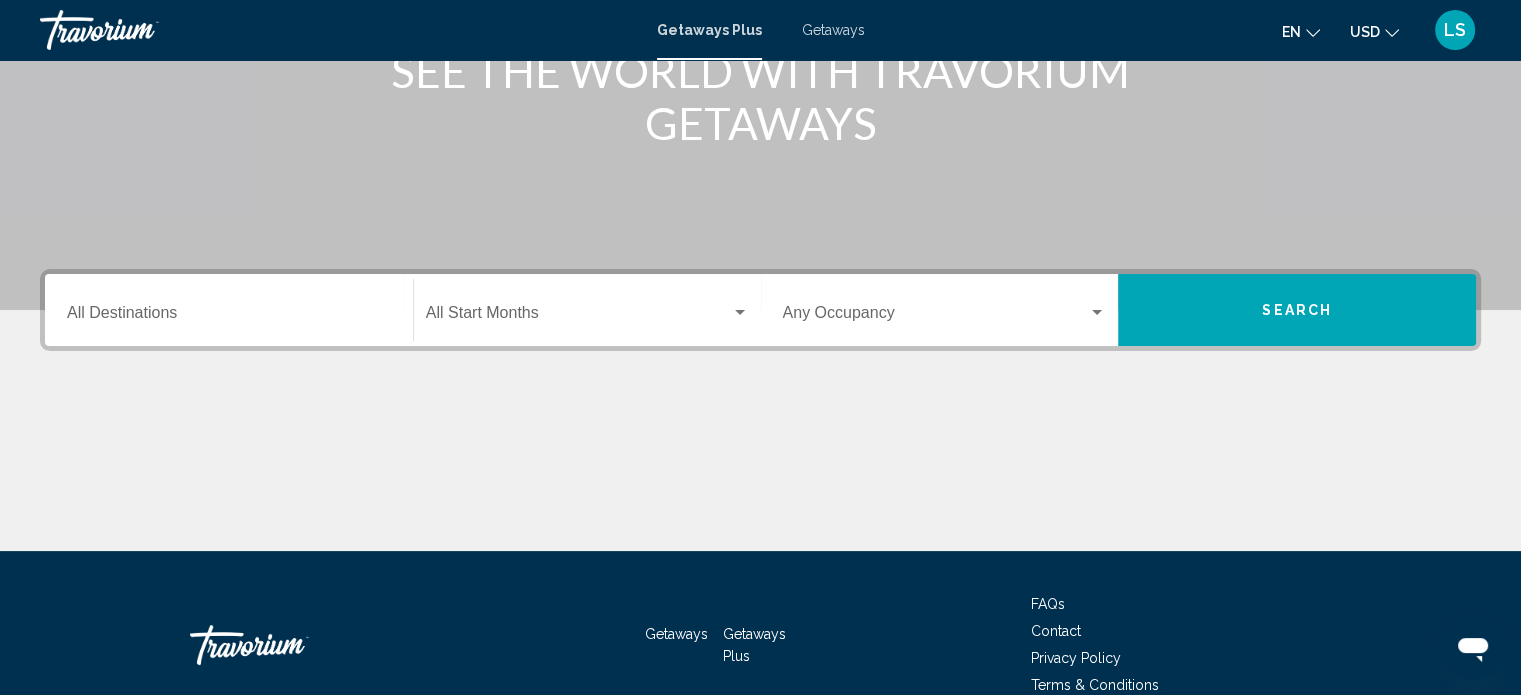 click on "Destination All Destinations" at bounding box center [229, 317] 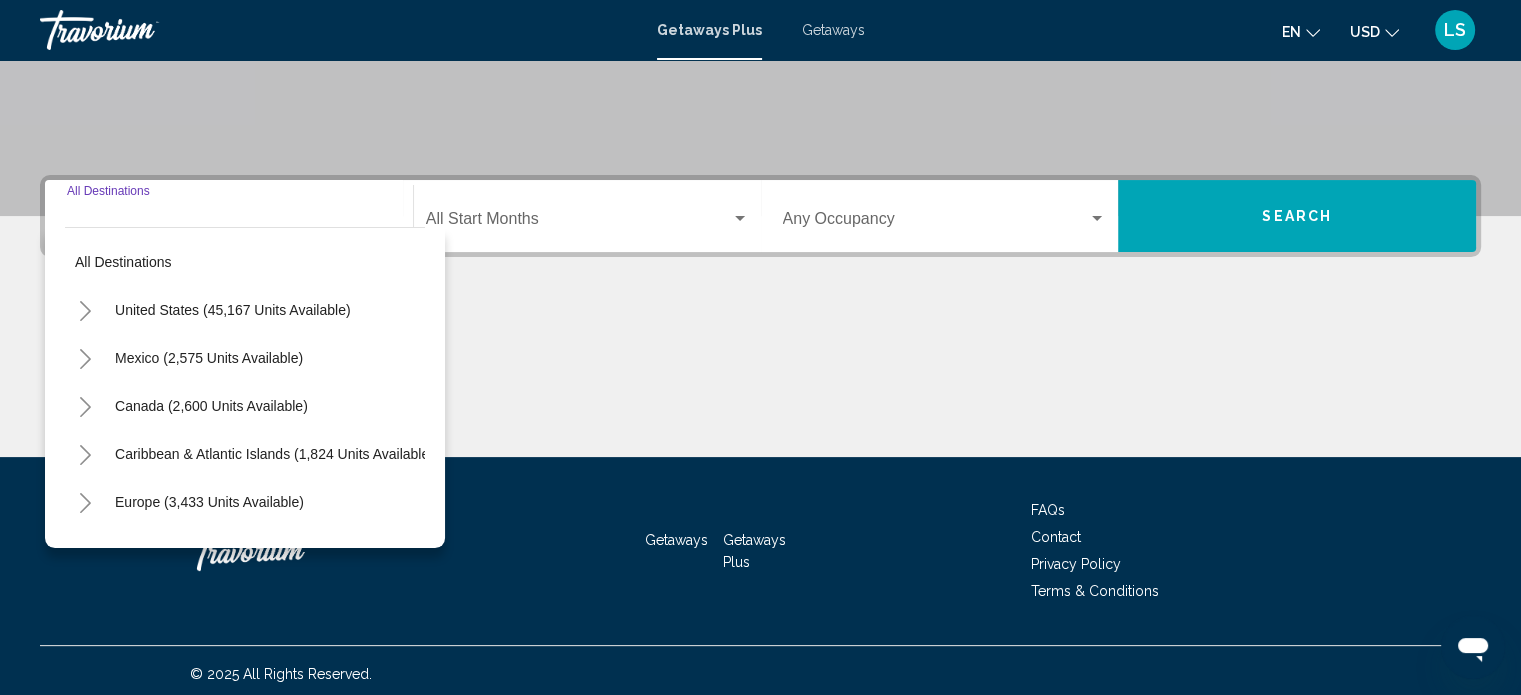scroll, scrollTop: 390, scrollLeft: 0, axis: vertical 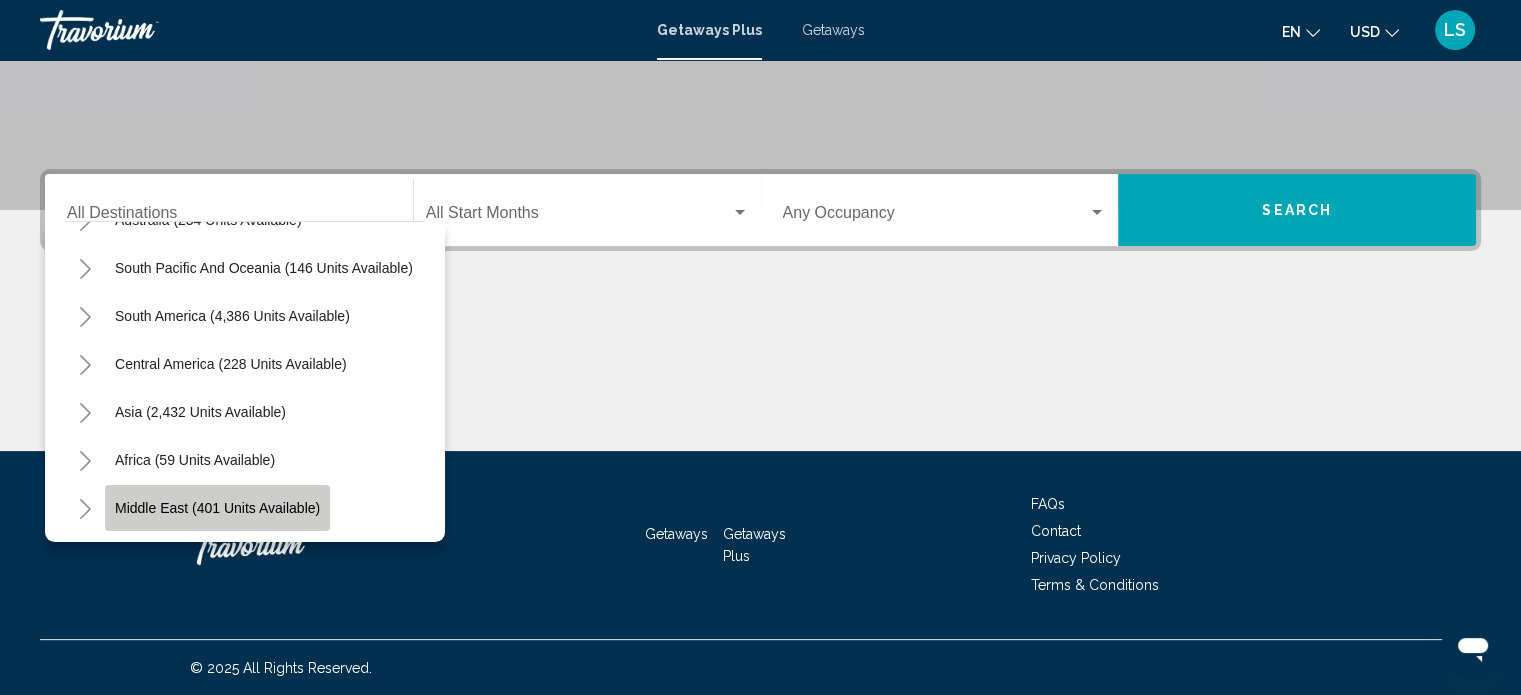 click on "Middle East (401 units available)" 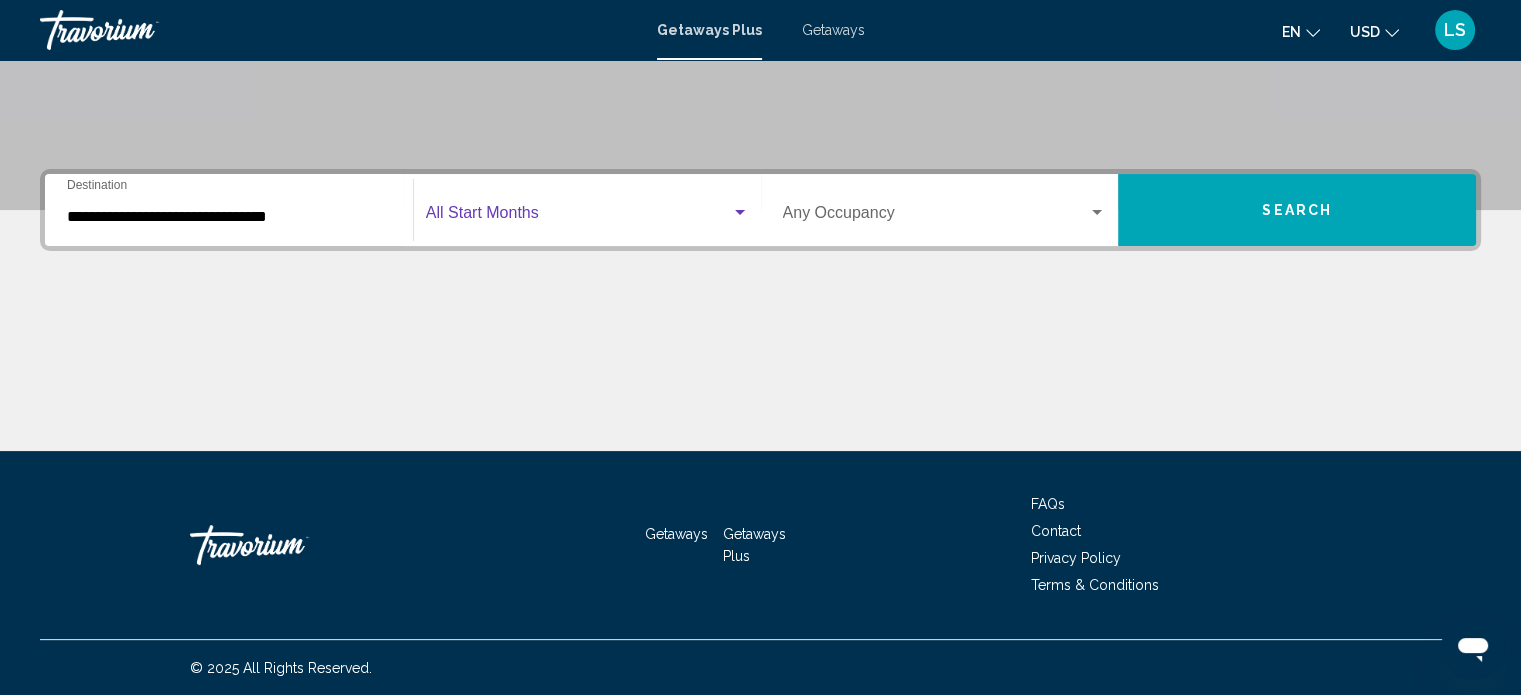 click at bounding box center (578, 217) 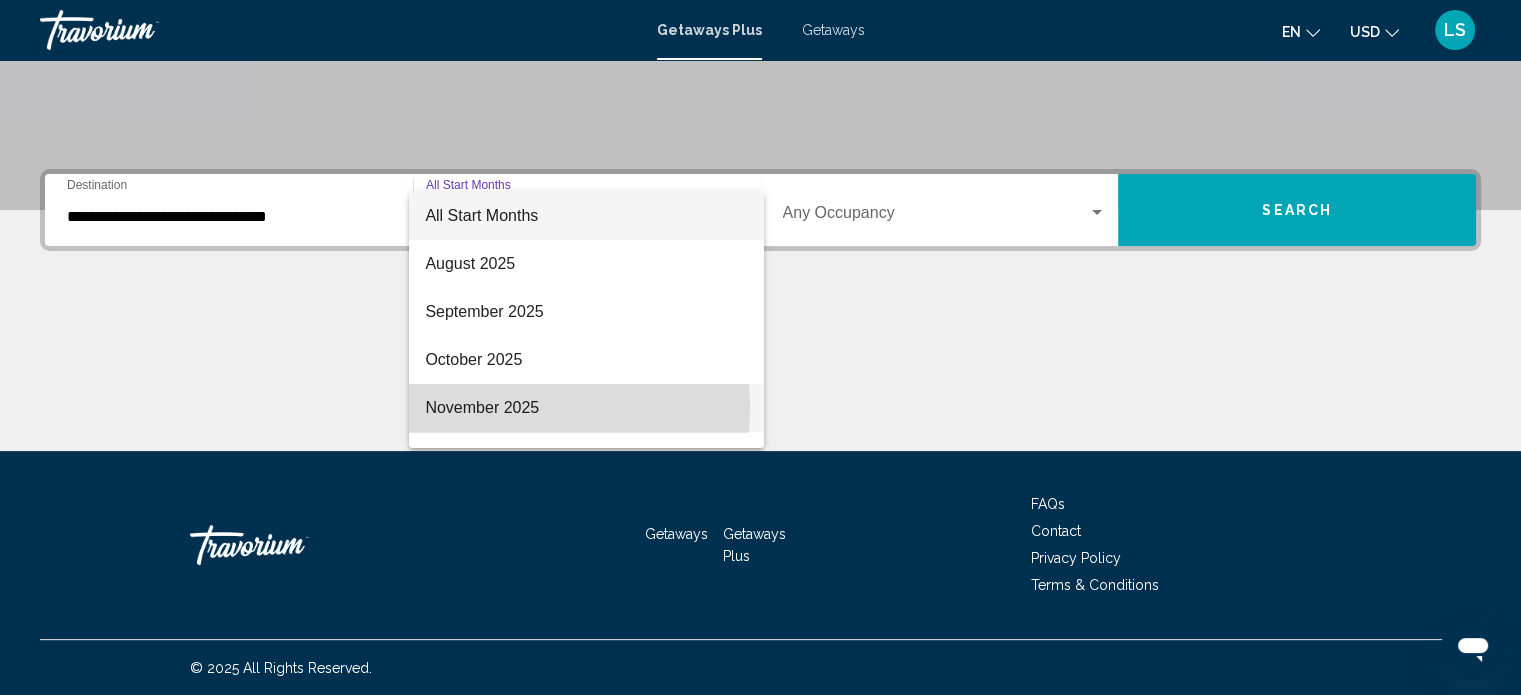click on "November 2025" at bounding box center (586, 408) 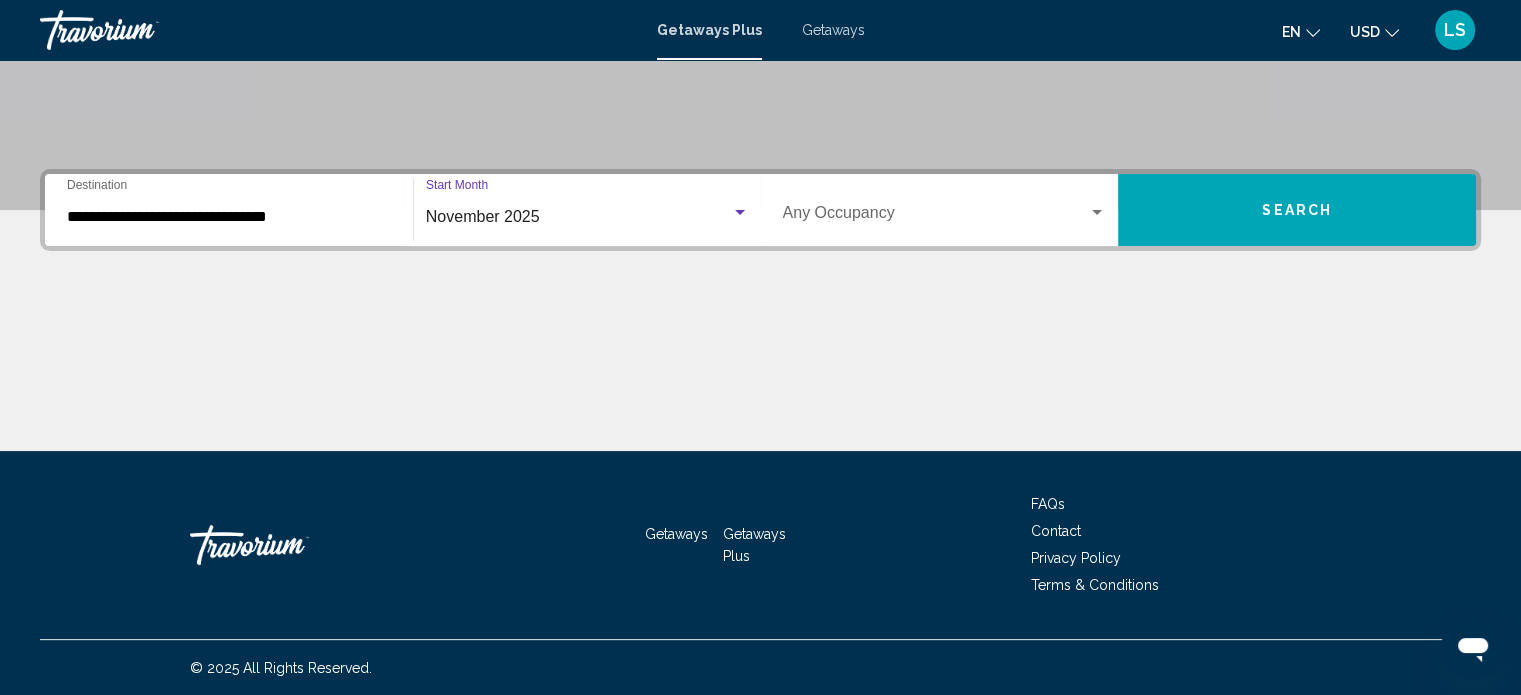 click on "**********" at bounding box center [760, 210] 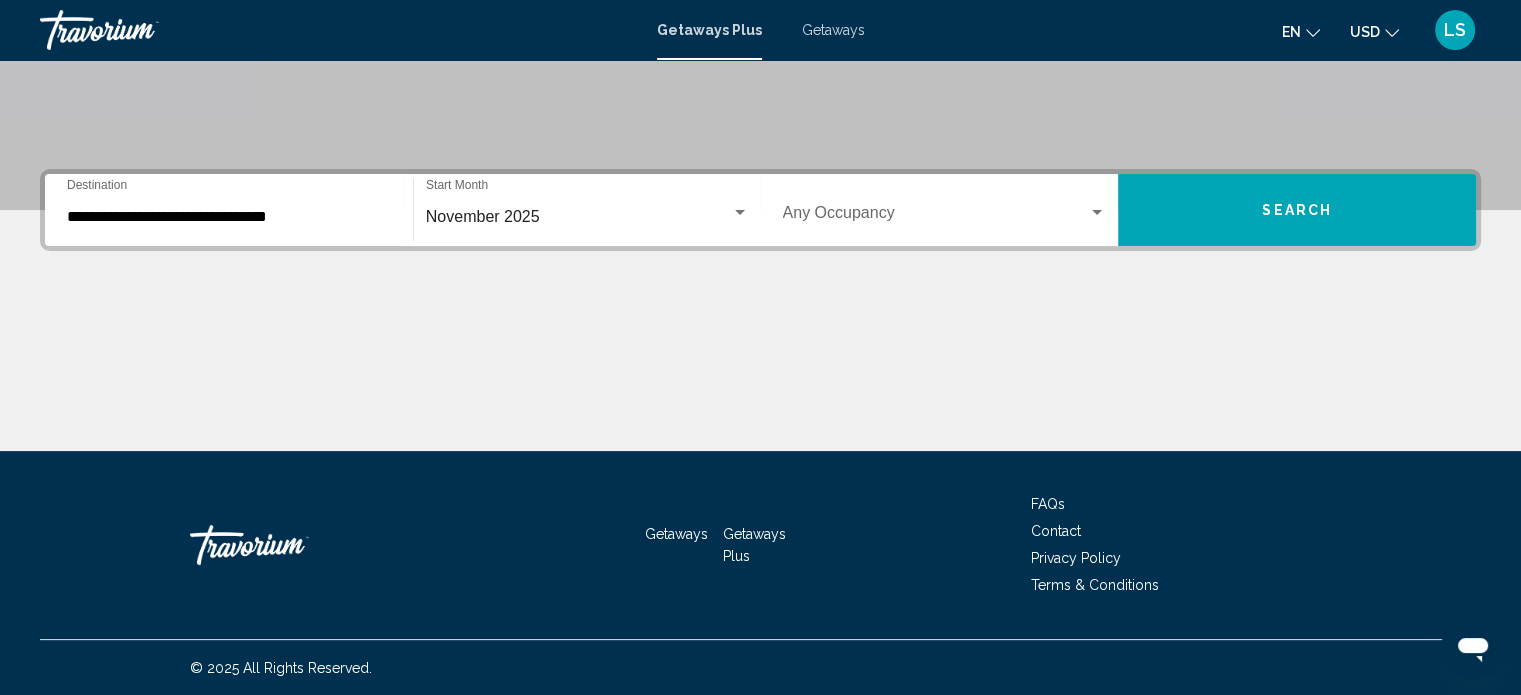 click at bounding box center (1097, 213) 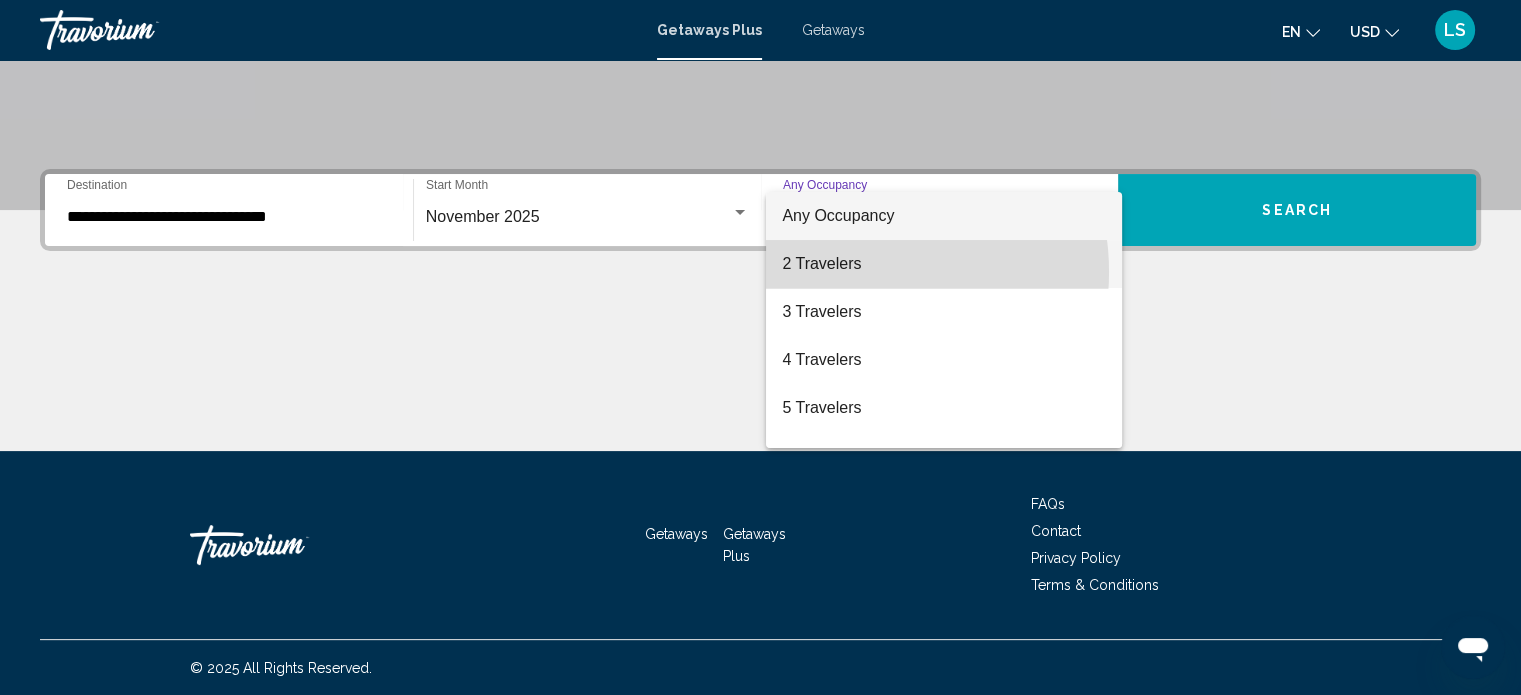 click on "2 Travelers" at bounding box center (944, 264) 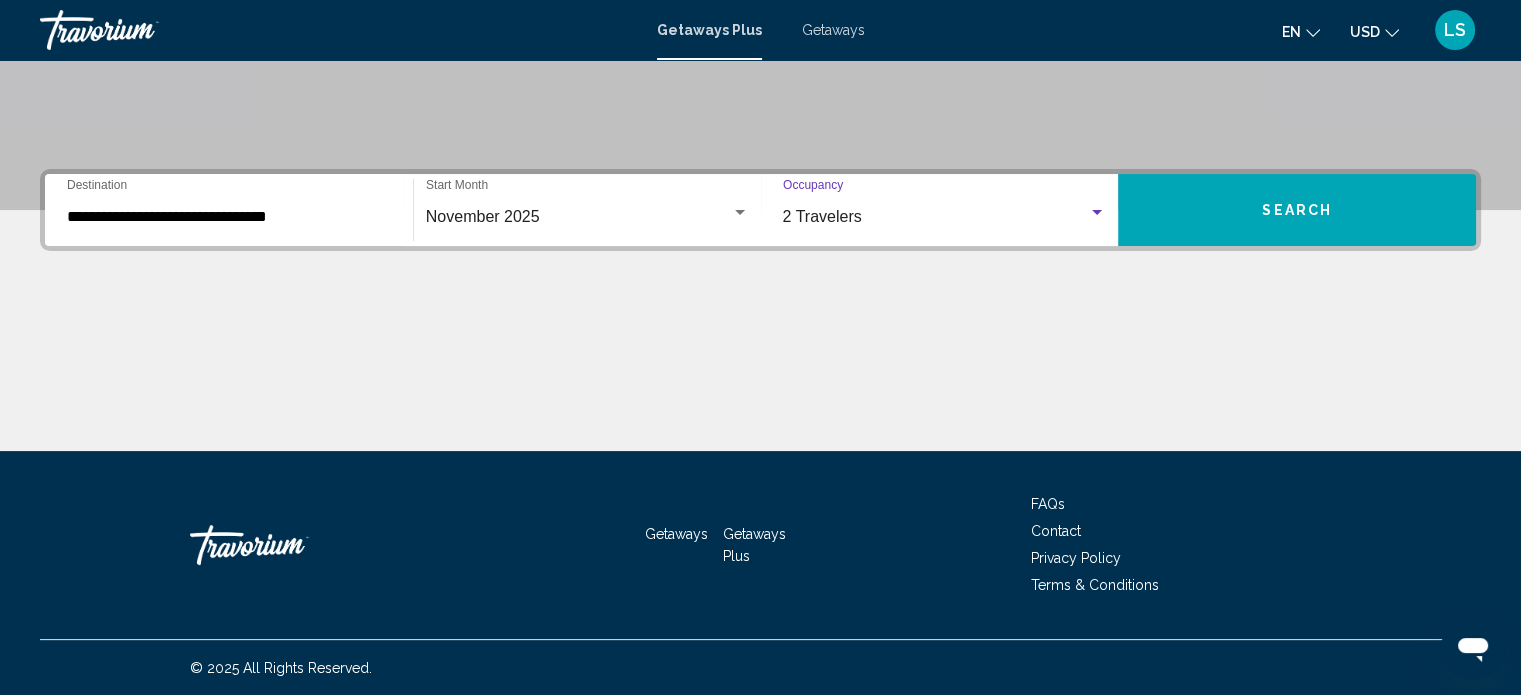 click on "Search" at bounding box center (1297, 211) 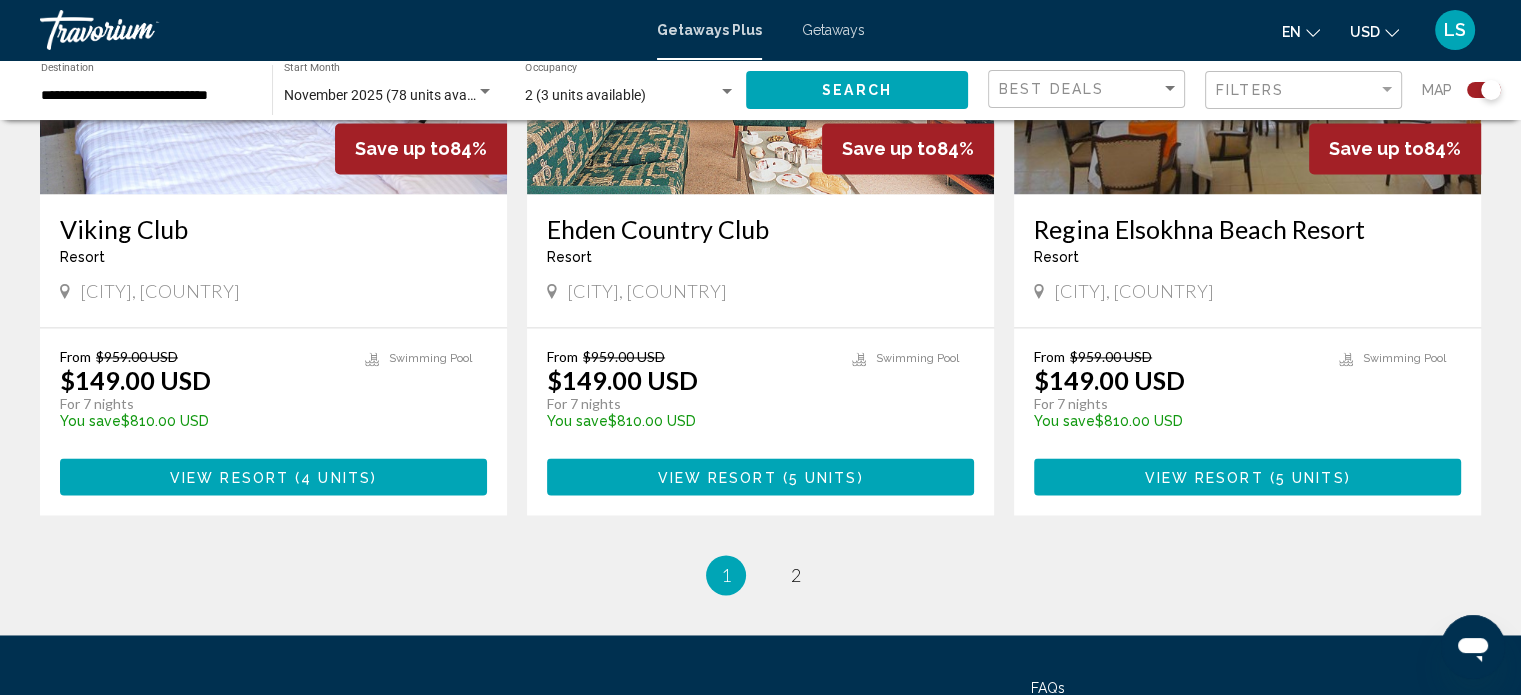 scroll, scrollTop: 3181, scrollLeft: 0, axis: vertical 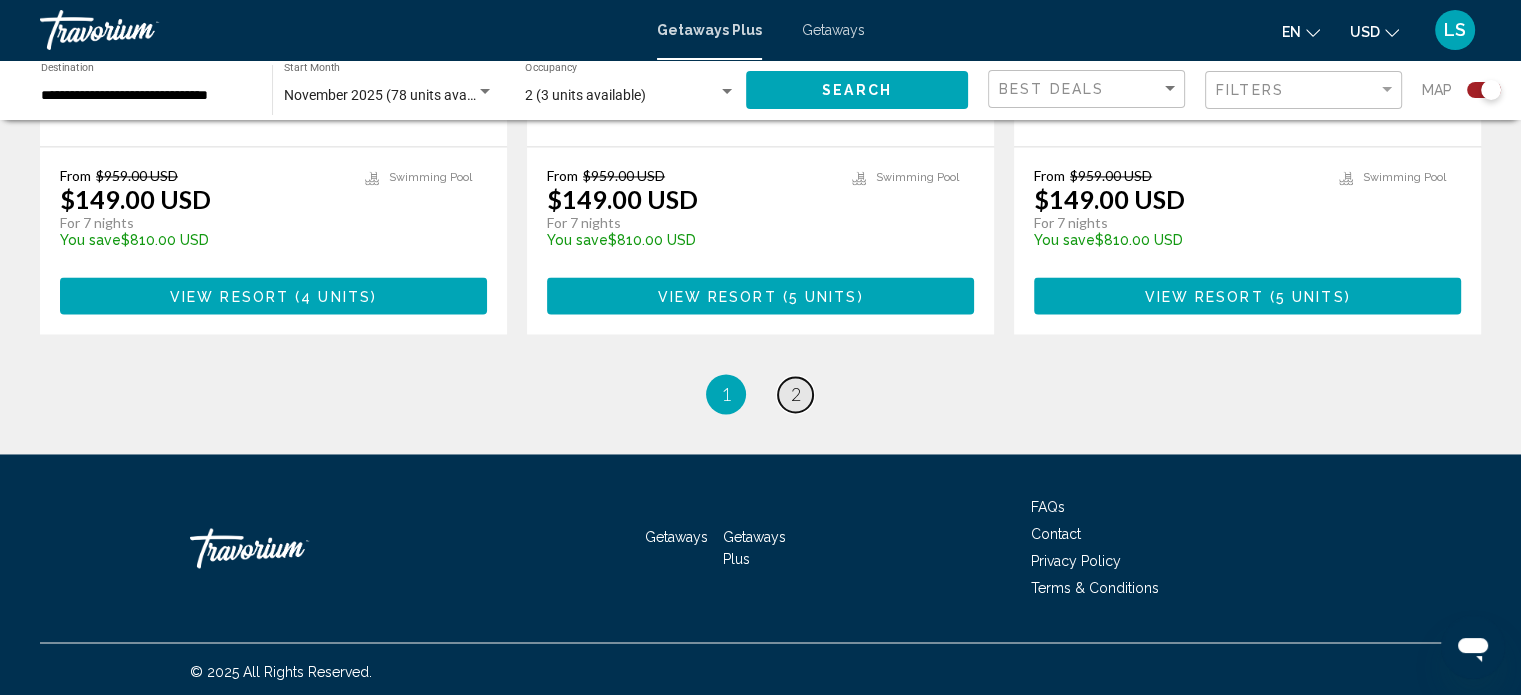 click on "2" at bounding box center [796, 394] 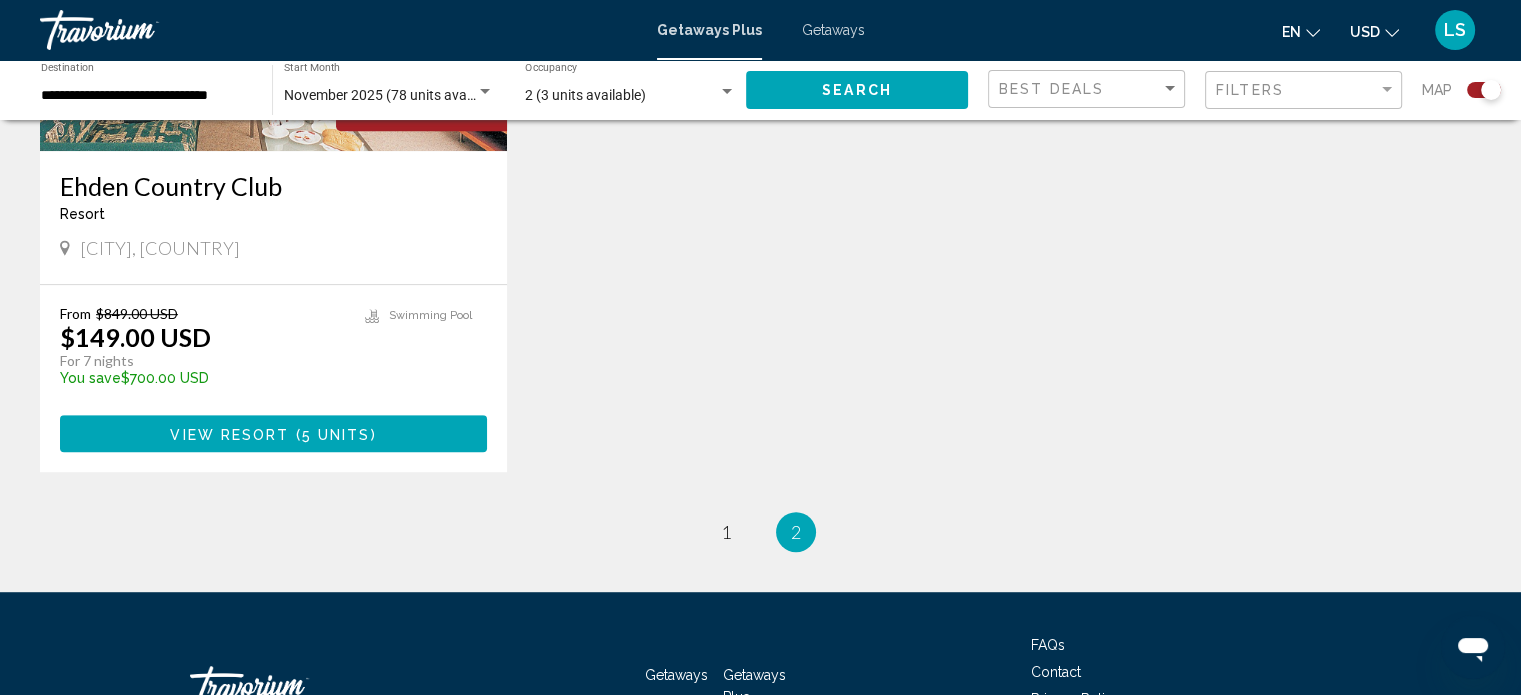 scroll, scrollTop: 1000, scrollLeft: 0, axis: vertical 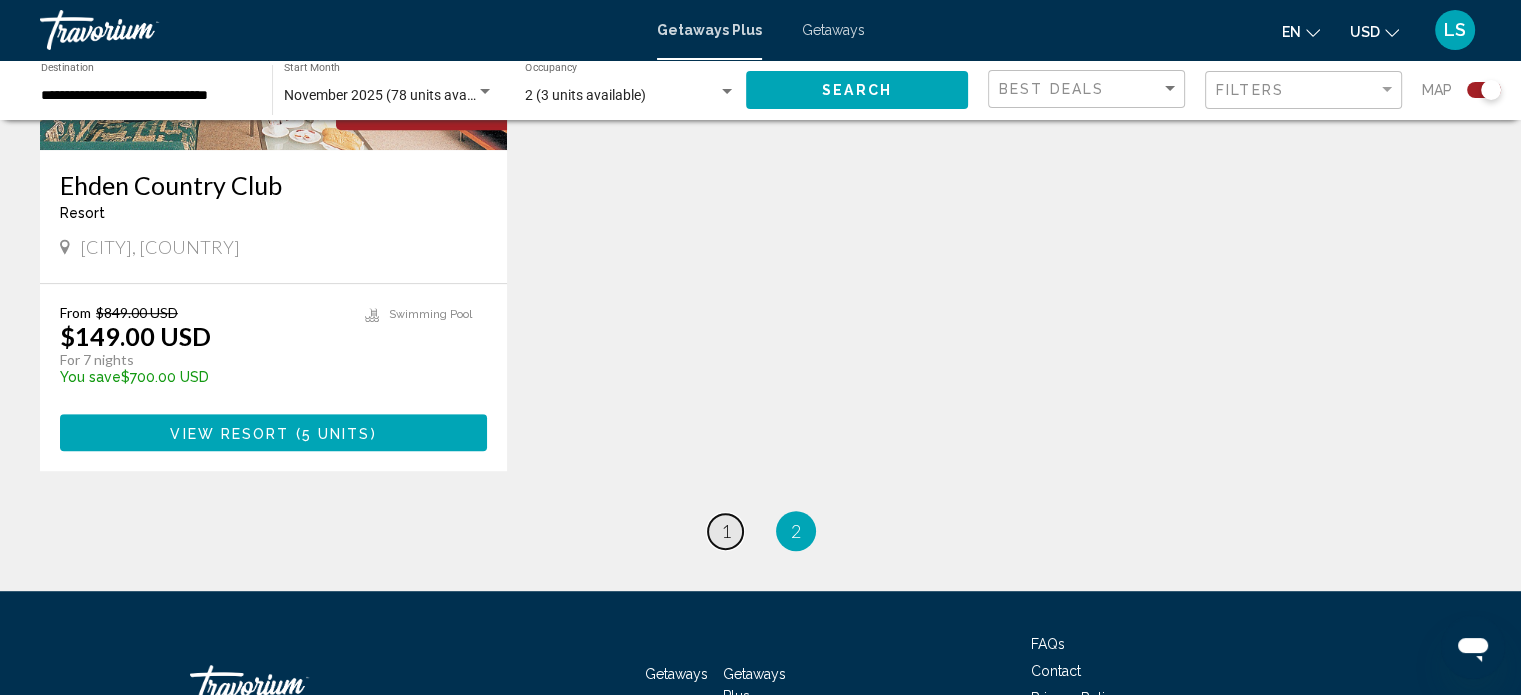 click on "1" at bounding box center (726, 531) 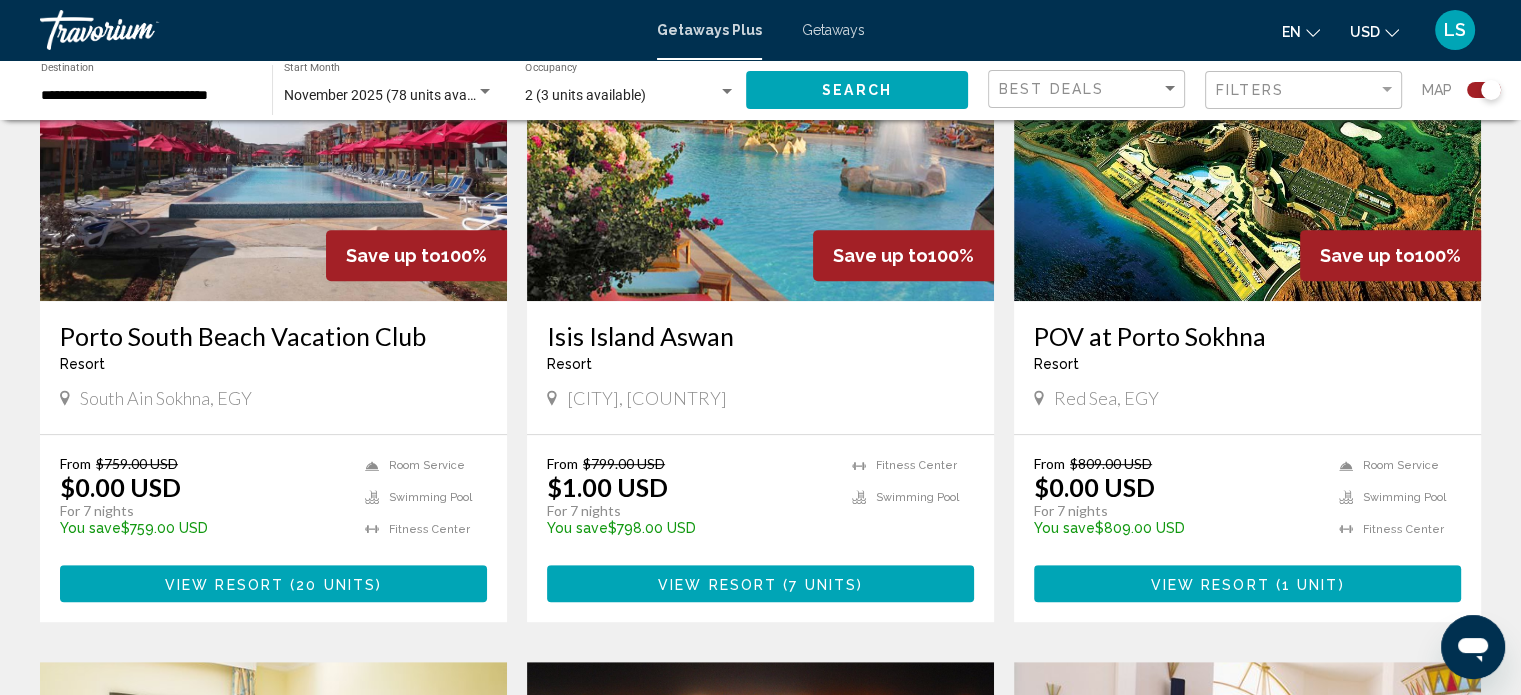scroll, scrollTop: 900, scrollLeft: 0, axis: vertical 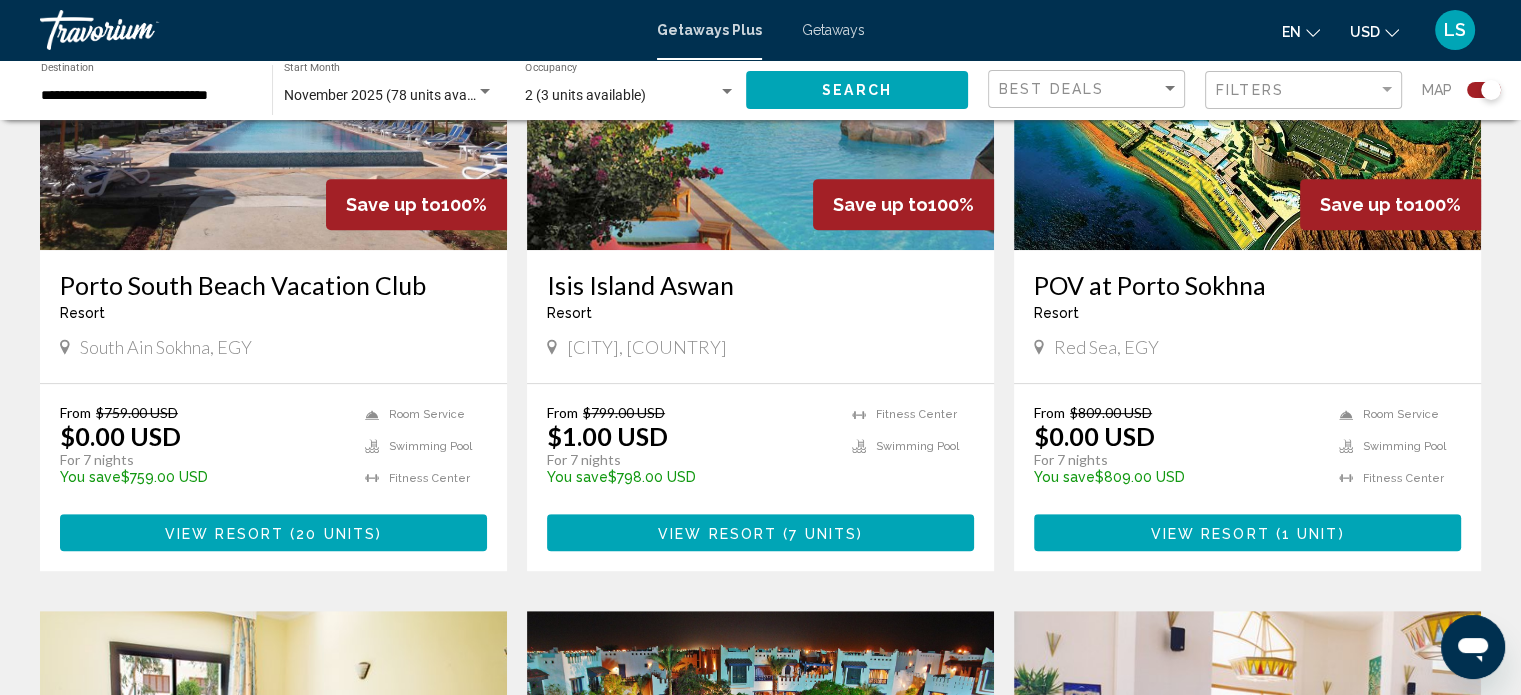 click on "Isis Island Aswan" at bounding box center (760, 285) 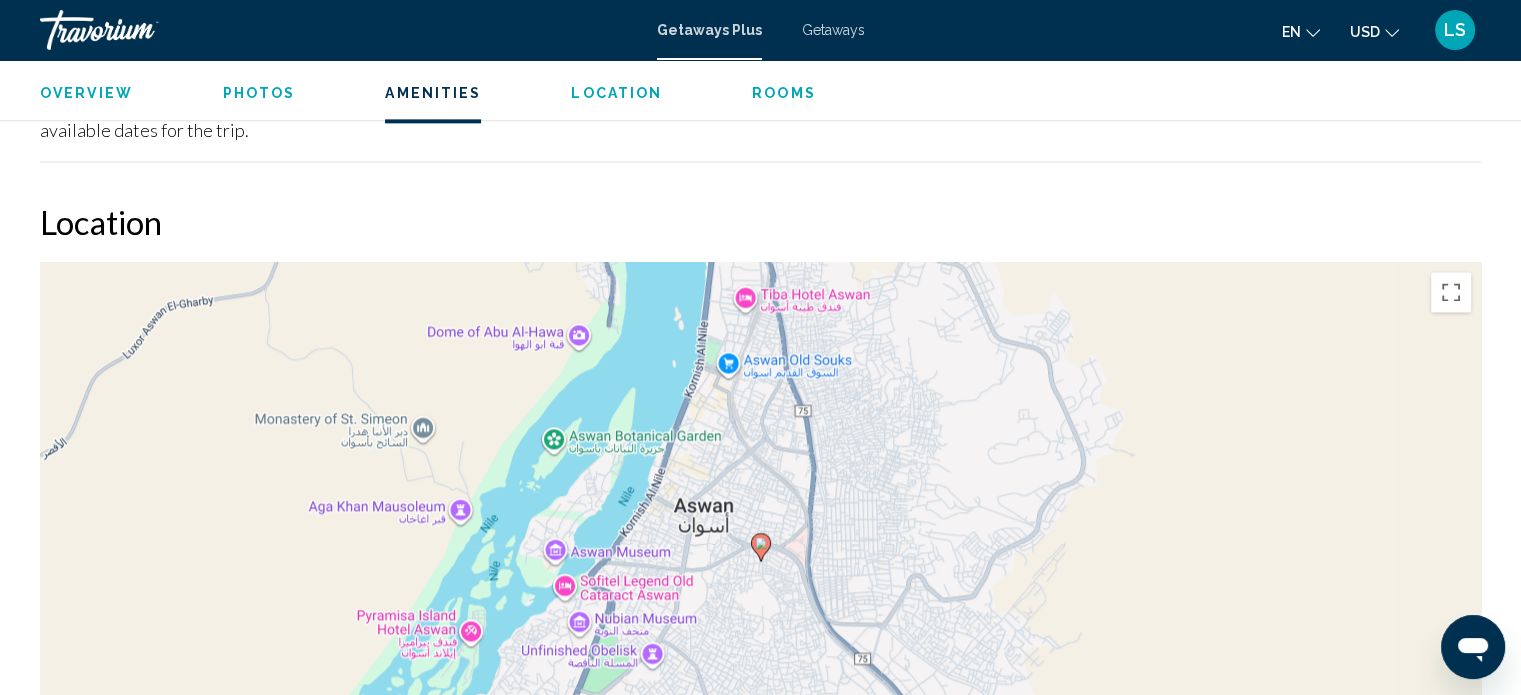 scroll, scrollTop: 2512, scrollLeft: 0, axis: vertical 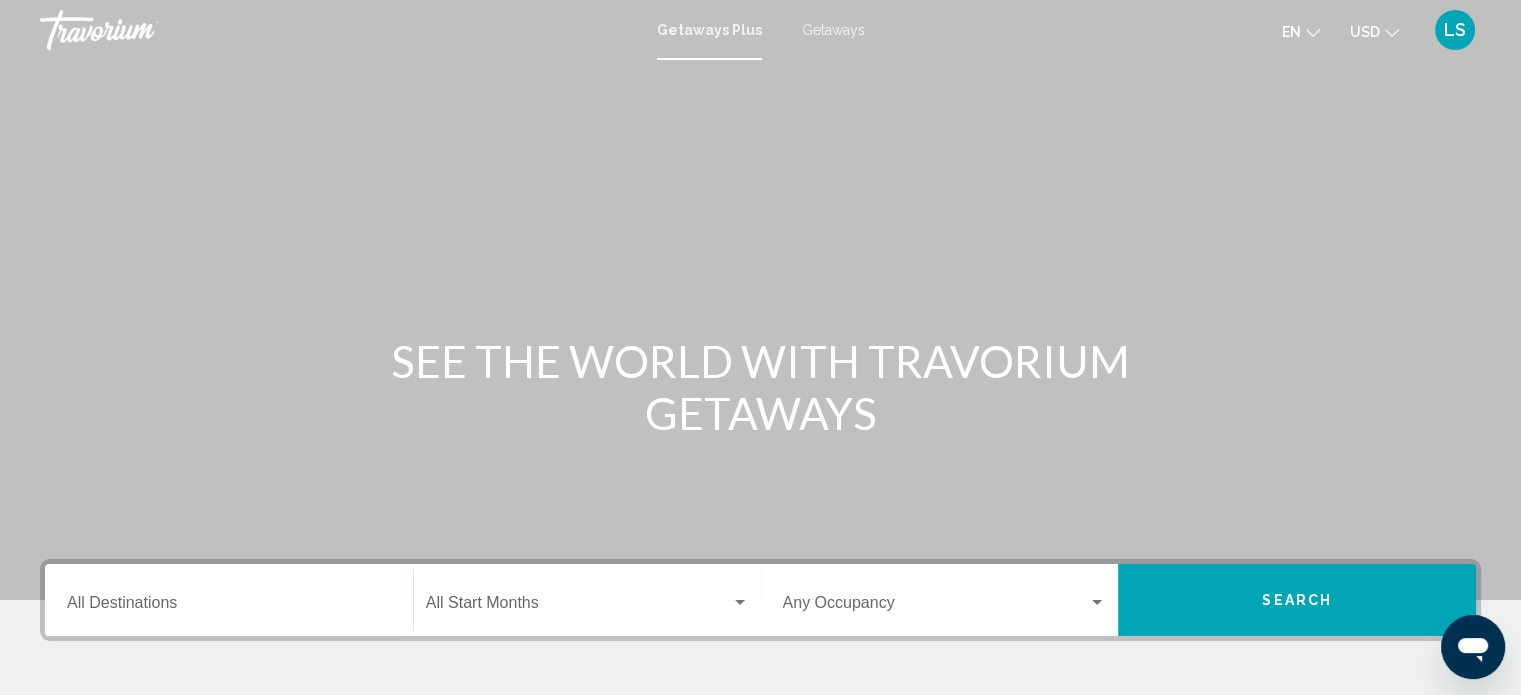 click on "Getaways" at bounding box center [833, 30] 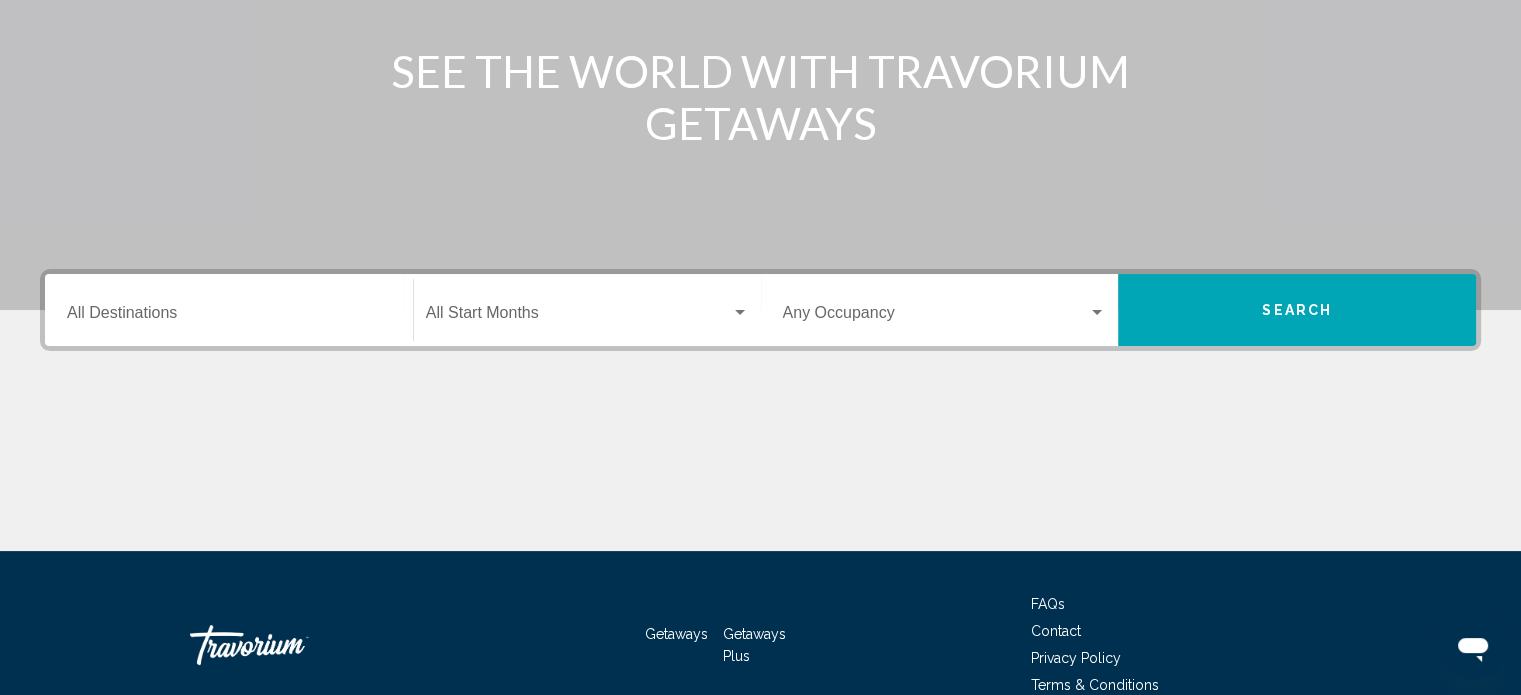 scroll, scrollTop: 0, scrollLeft: 0, axis: both 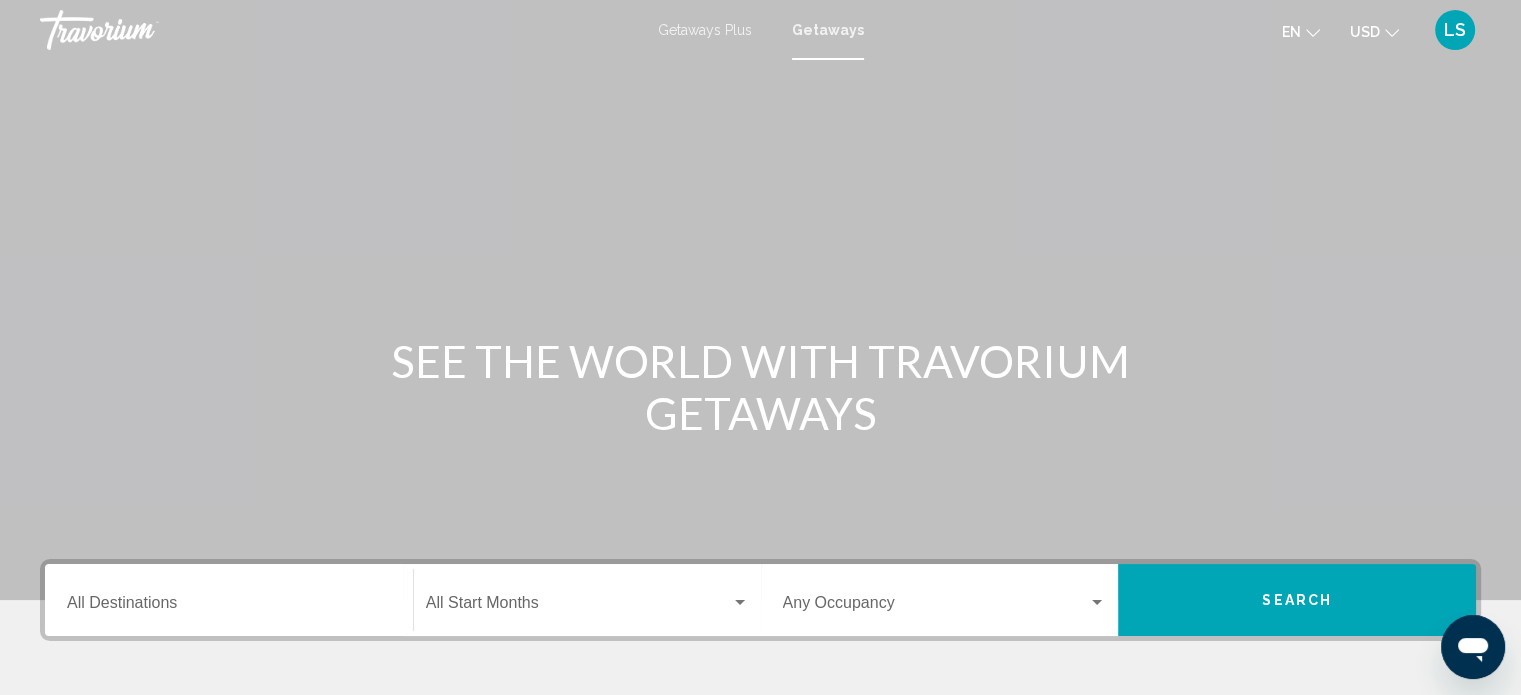 click on "Getaways Plus" at bounding box center (705, 30) 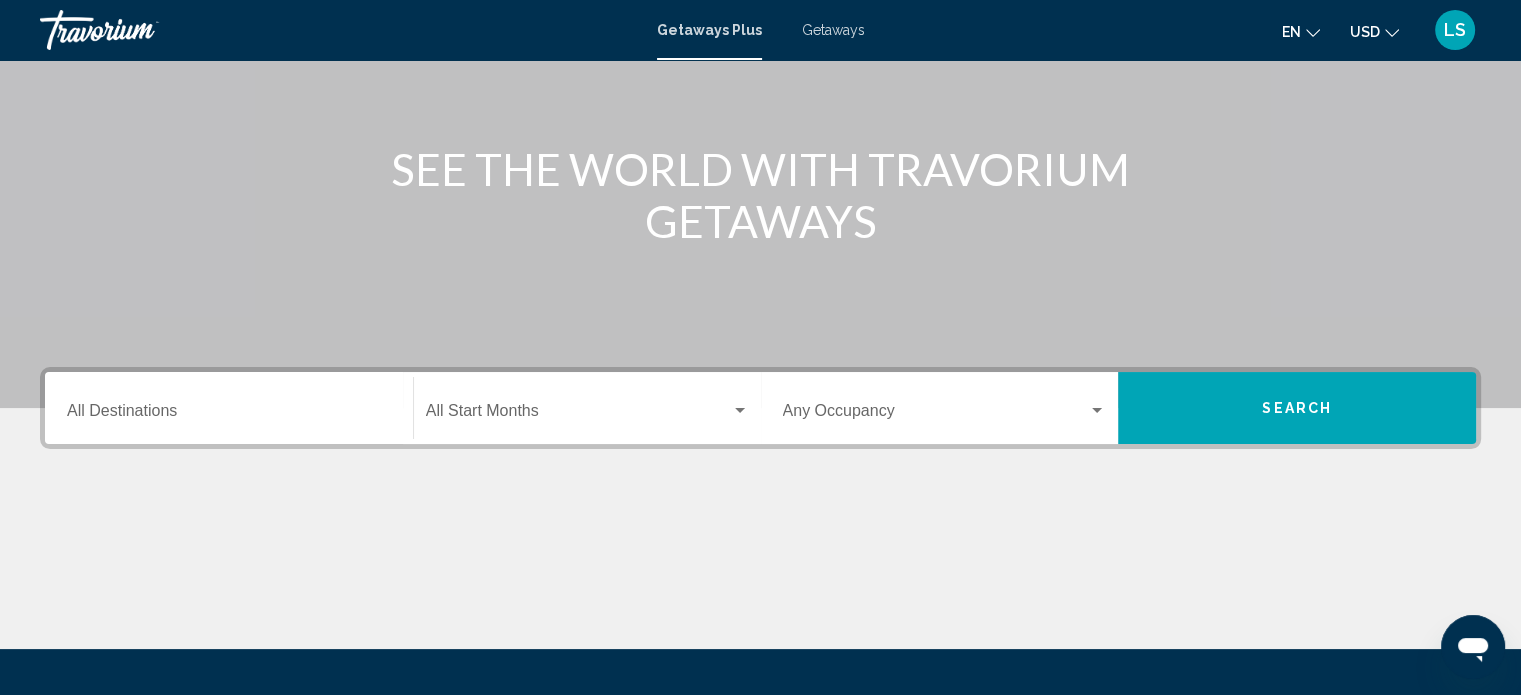scroll, scrollTop: 200, scrollLeft: 0, axis: vertical 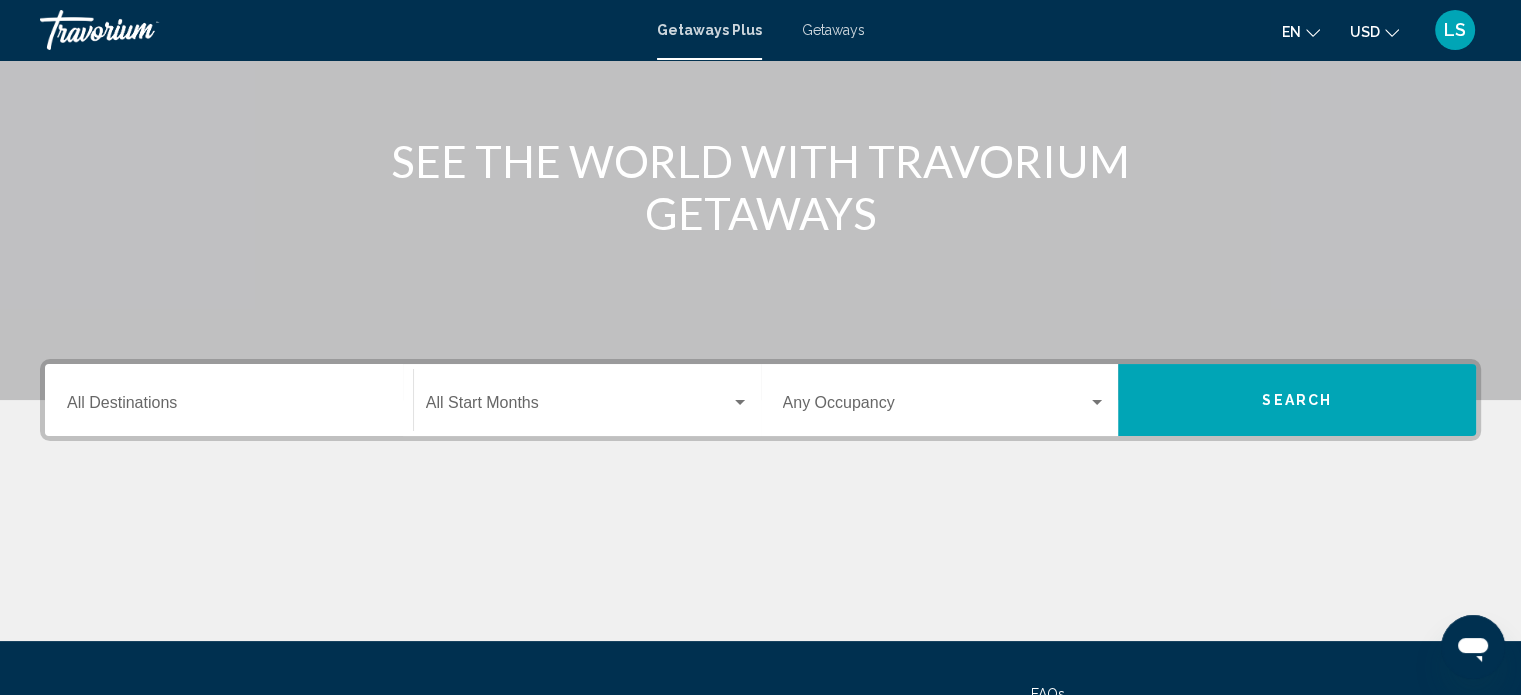 click on "Destination All Destinations" at bounding box center (229, 407) 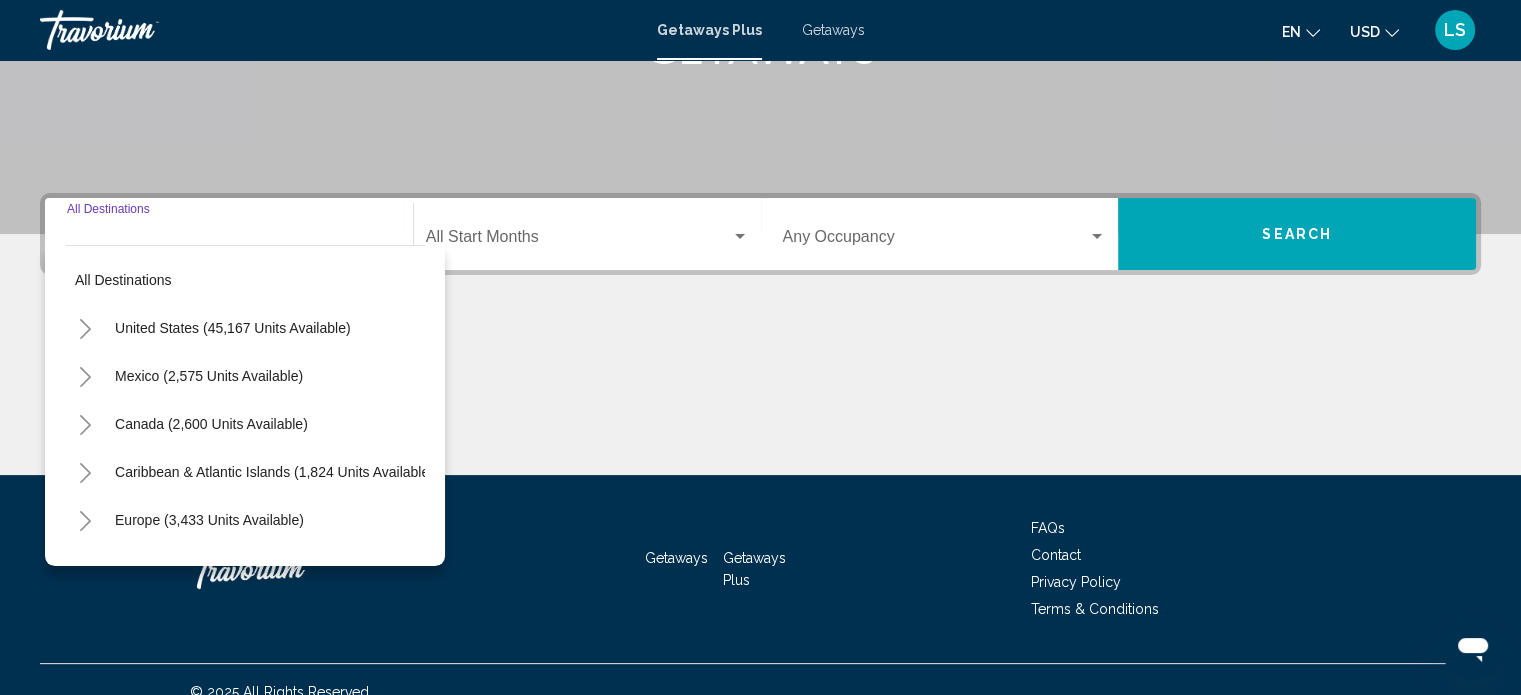 scroll, scrollTop: 390, scrollLeft: 0, axis: vertical 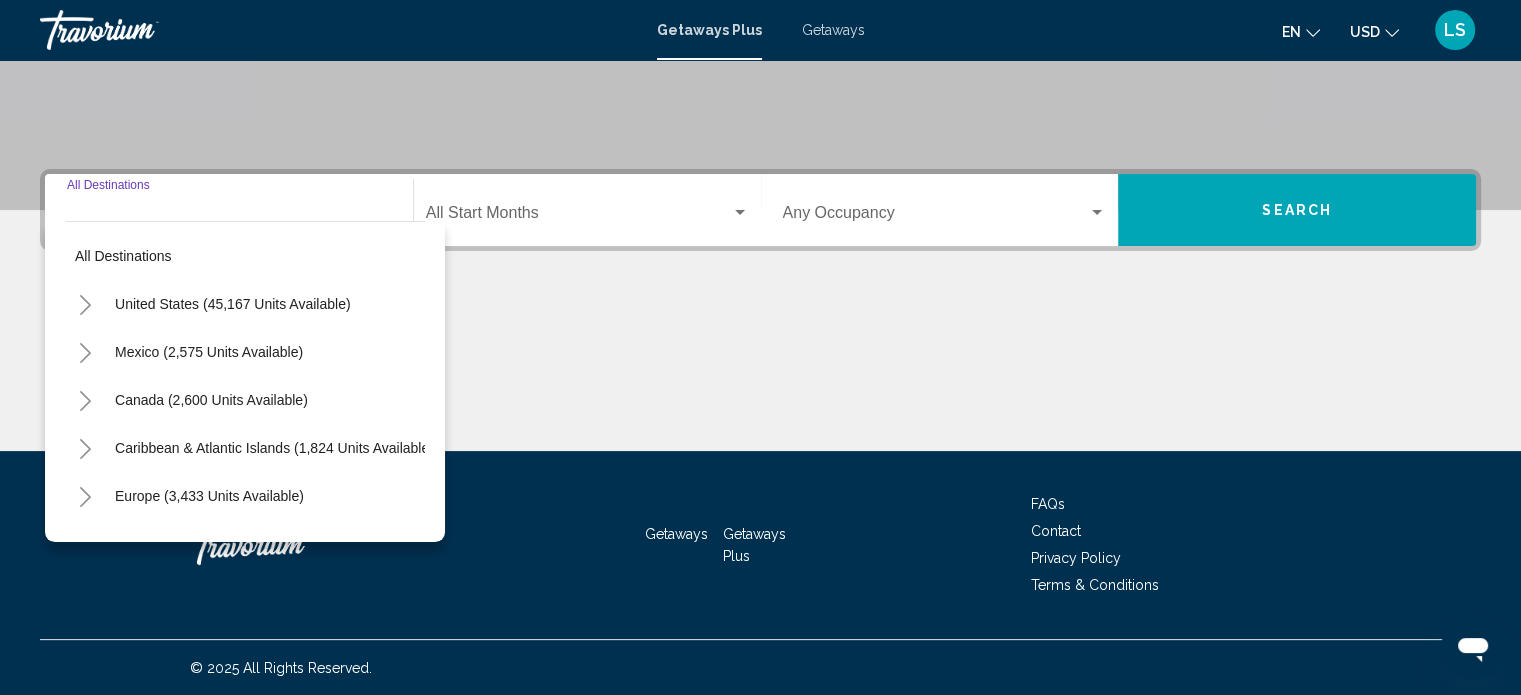 click at bounding box center [936, 217] 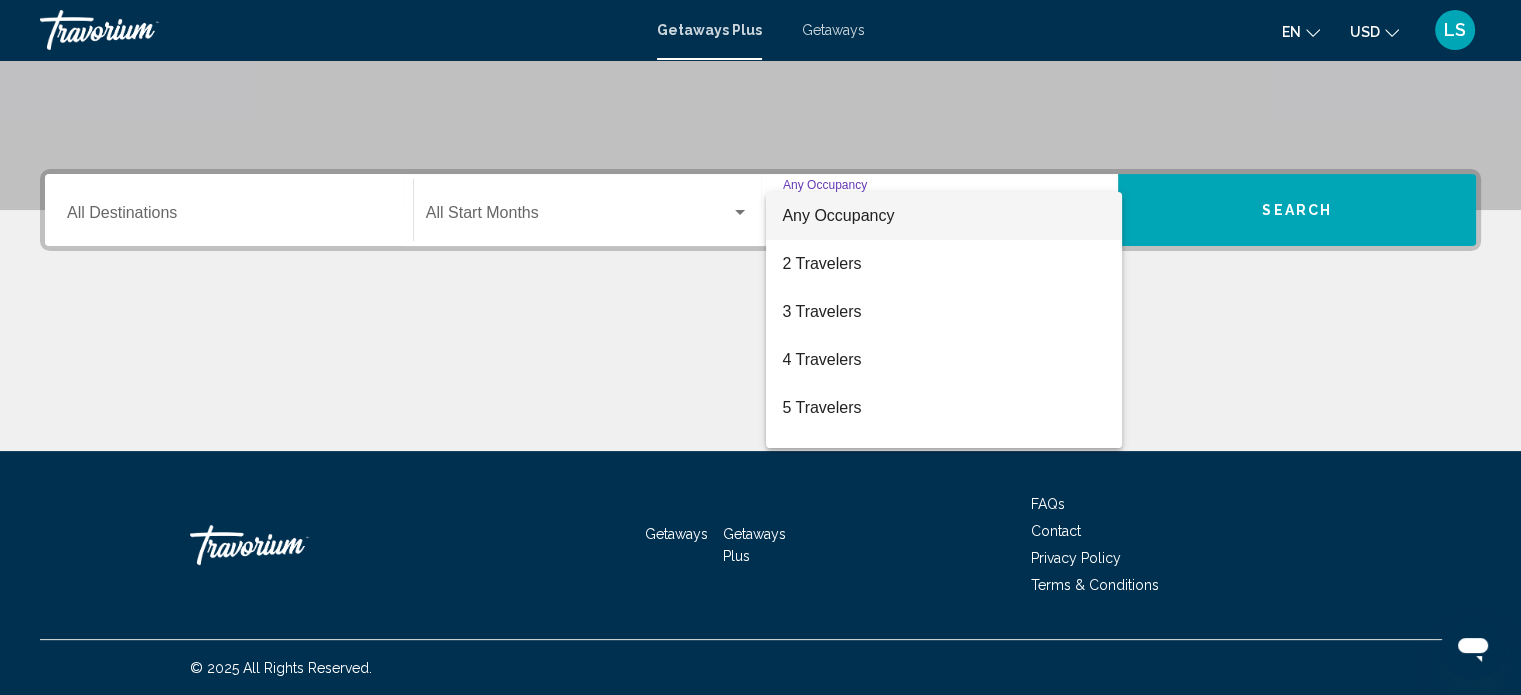 click at bounding box center (760, 347) 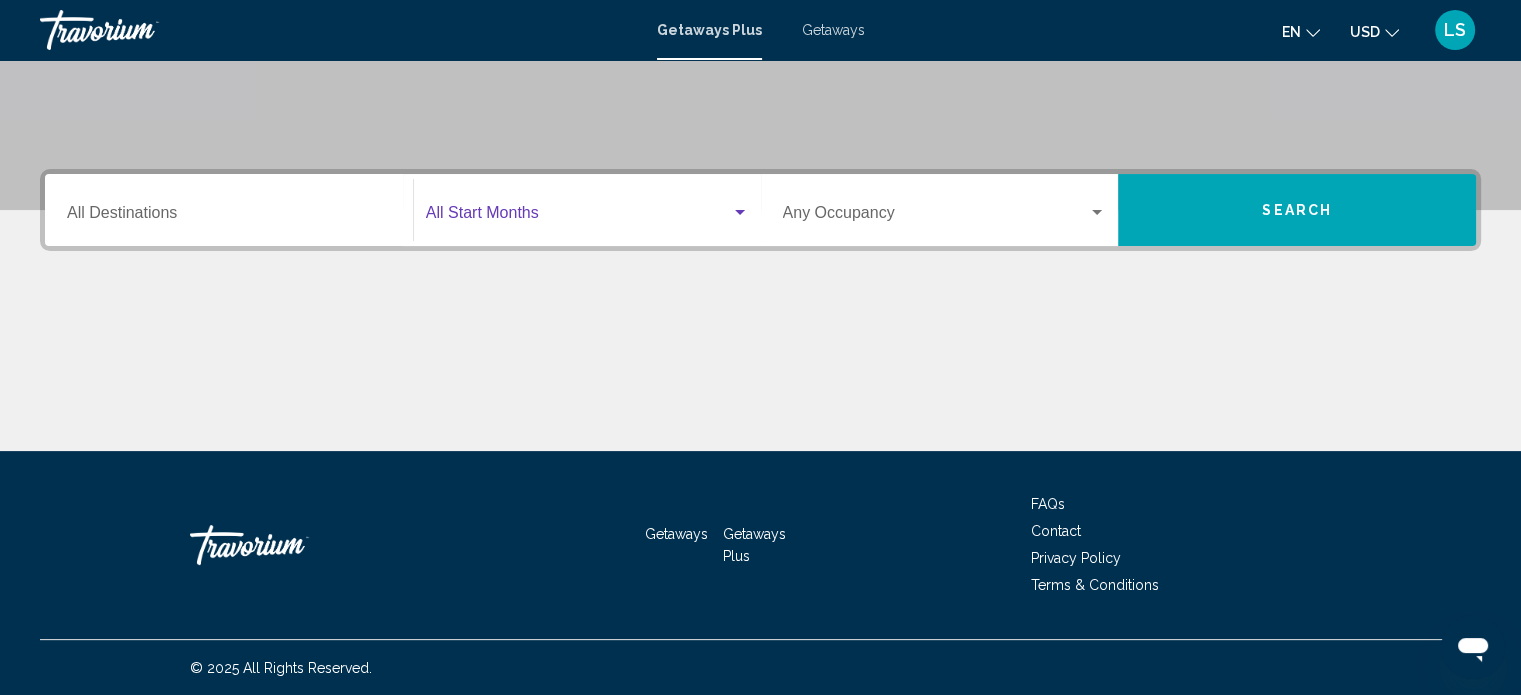 click at bounding box center (578, 217) 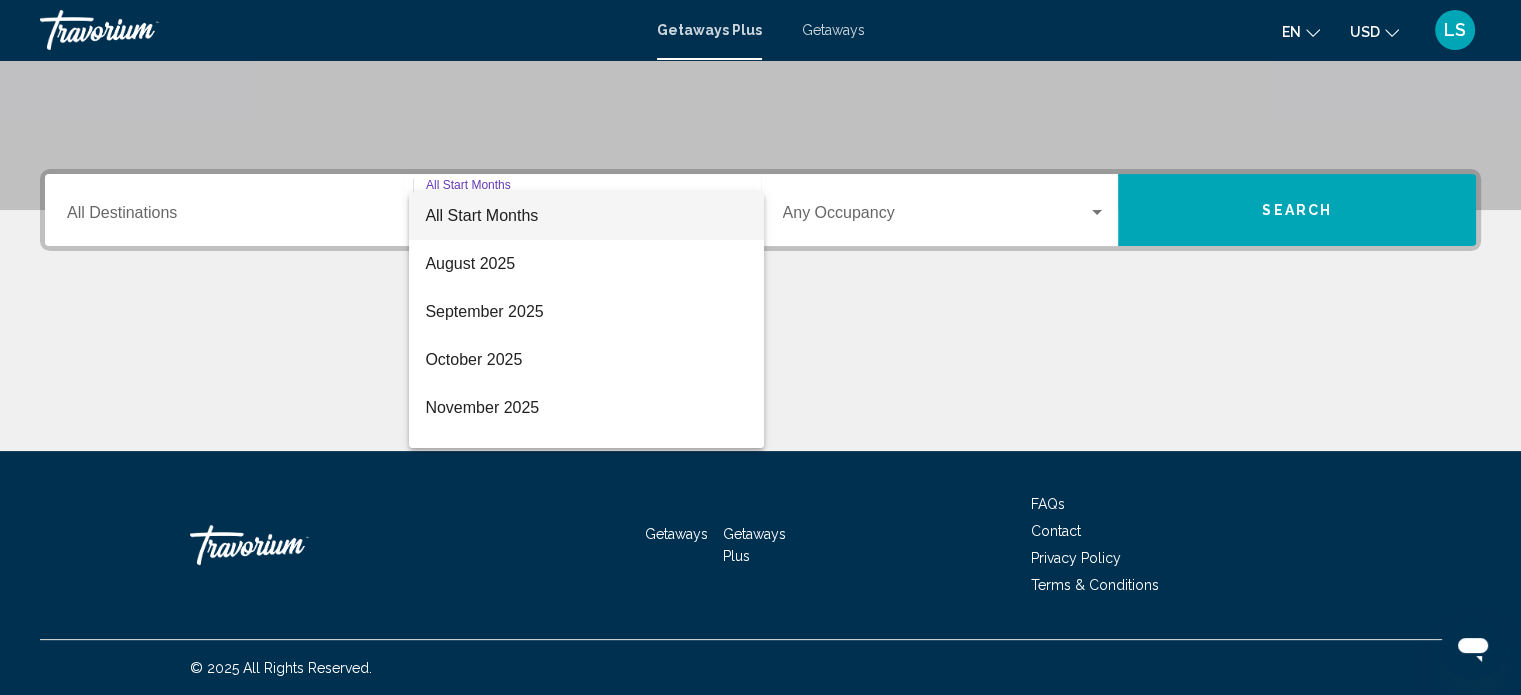 click at bounding box center [760, 347] 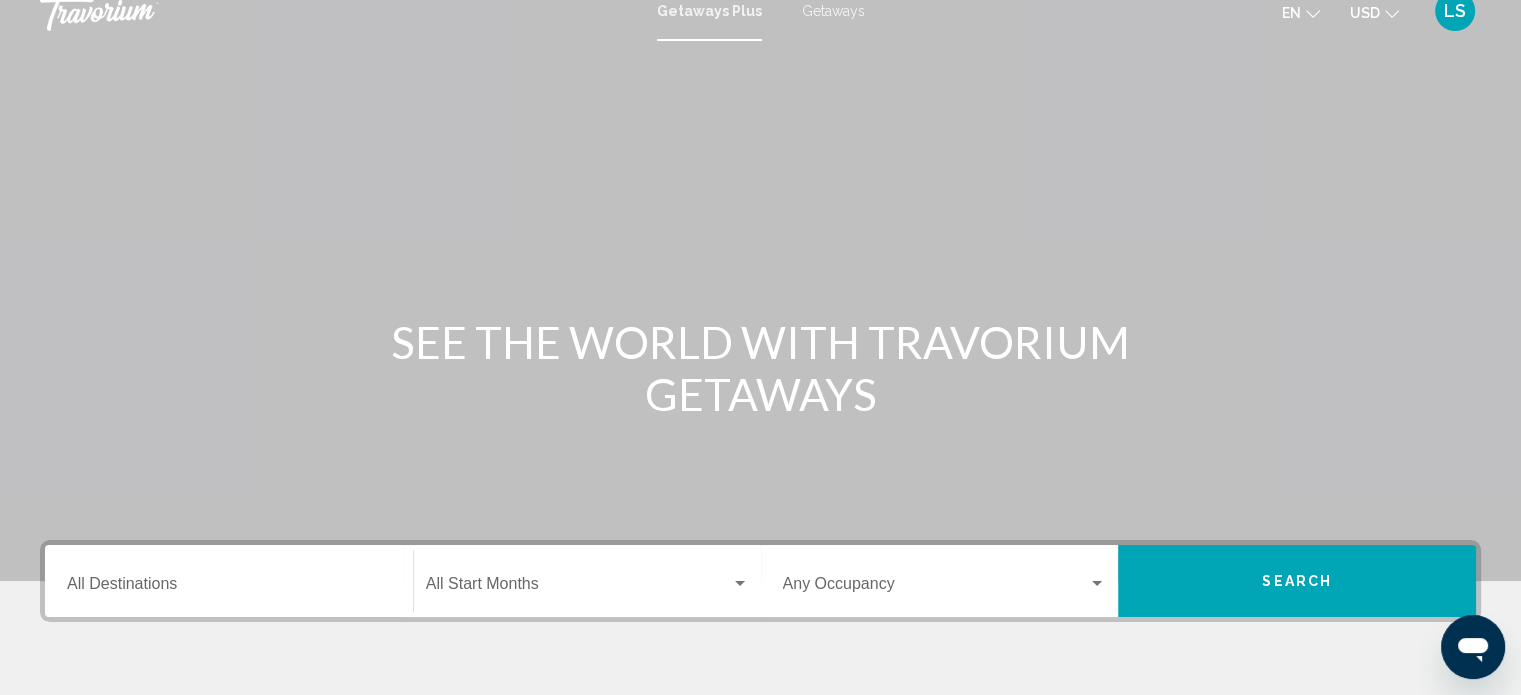 scroll, scrollTop: 0, scrollLeft: 0, axis: both 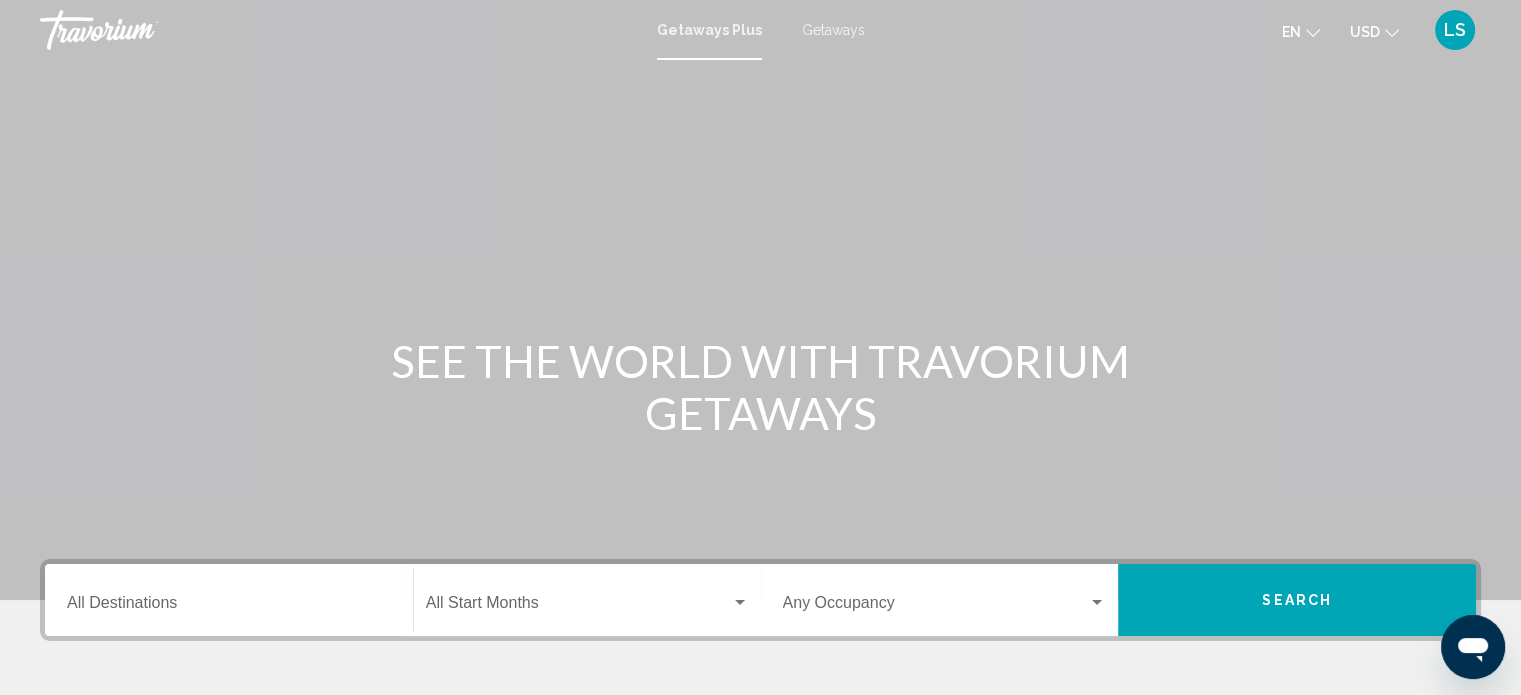 click on "Getaways" at bounding box center (833, 30) 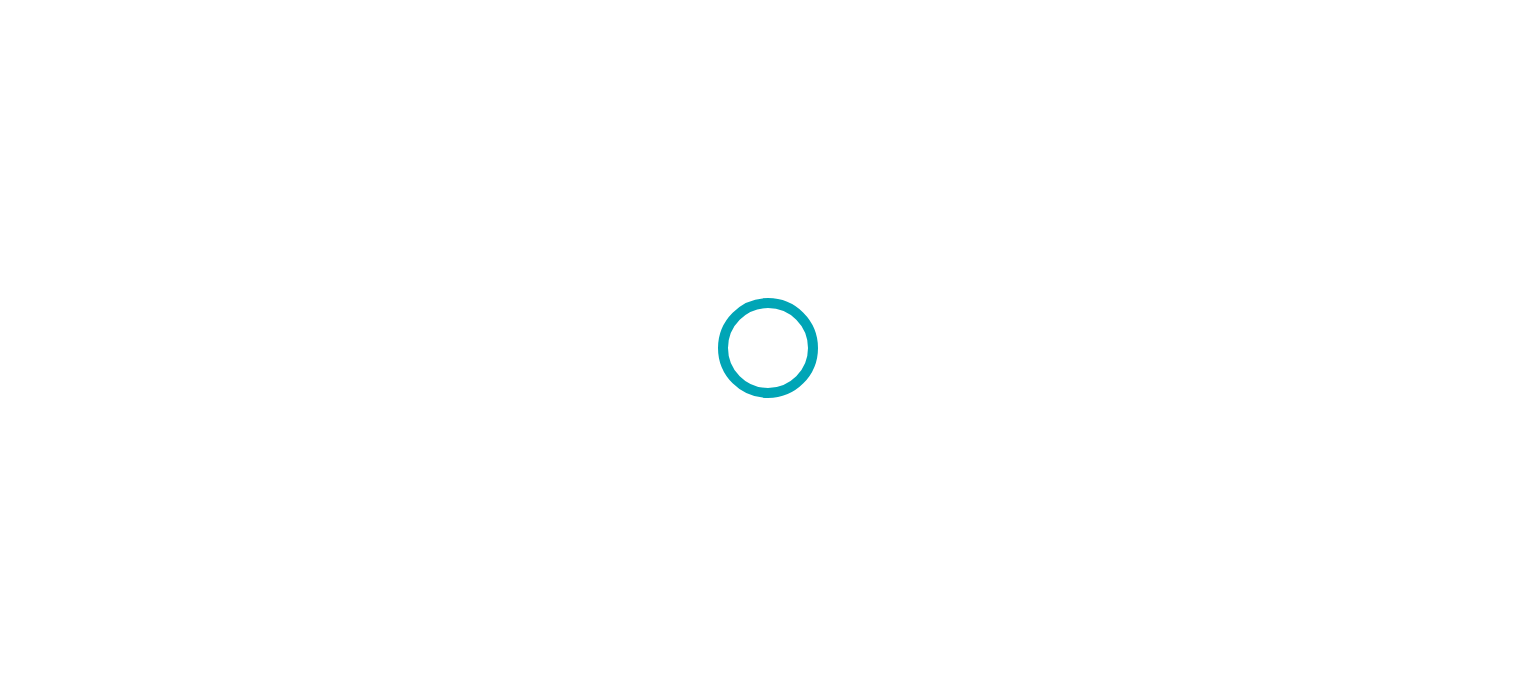scroll, scrollTop: 0, scrollLeft: 0, axis: both 